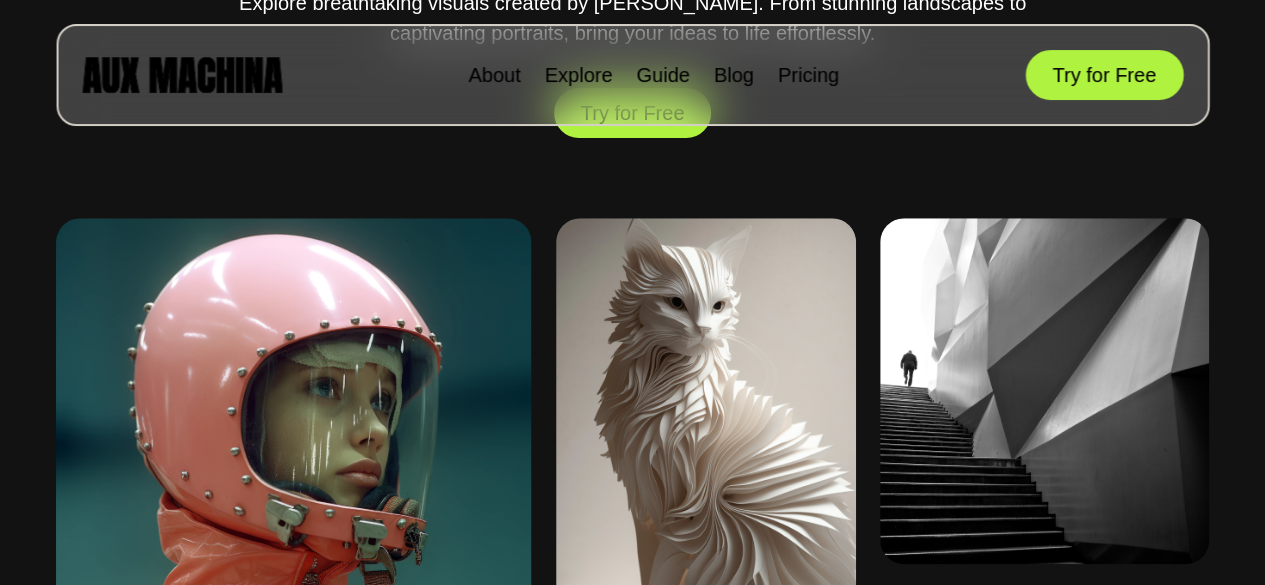 scroll, scrollTop: 854, scrollLeft: 0, axis: vertical 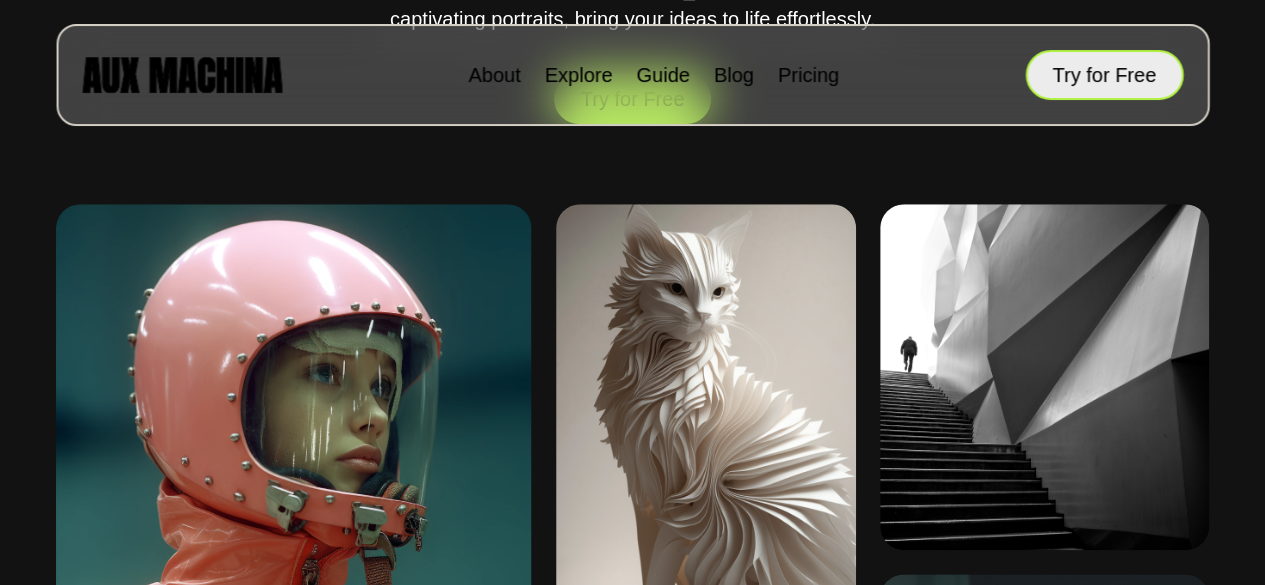 click on "Try for Free" at bounding box center (1104, 75) 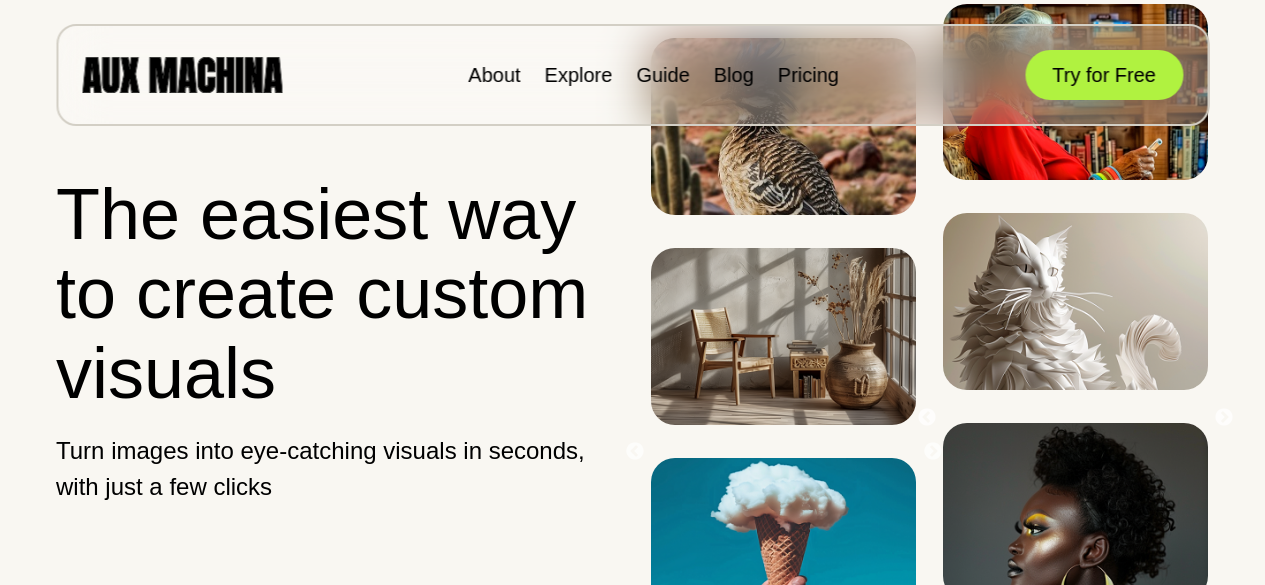 scroll, scrollTop: 0, scrollLeft: 0, axis: both 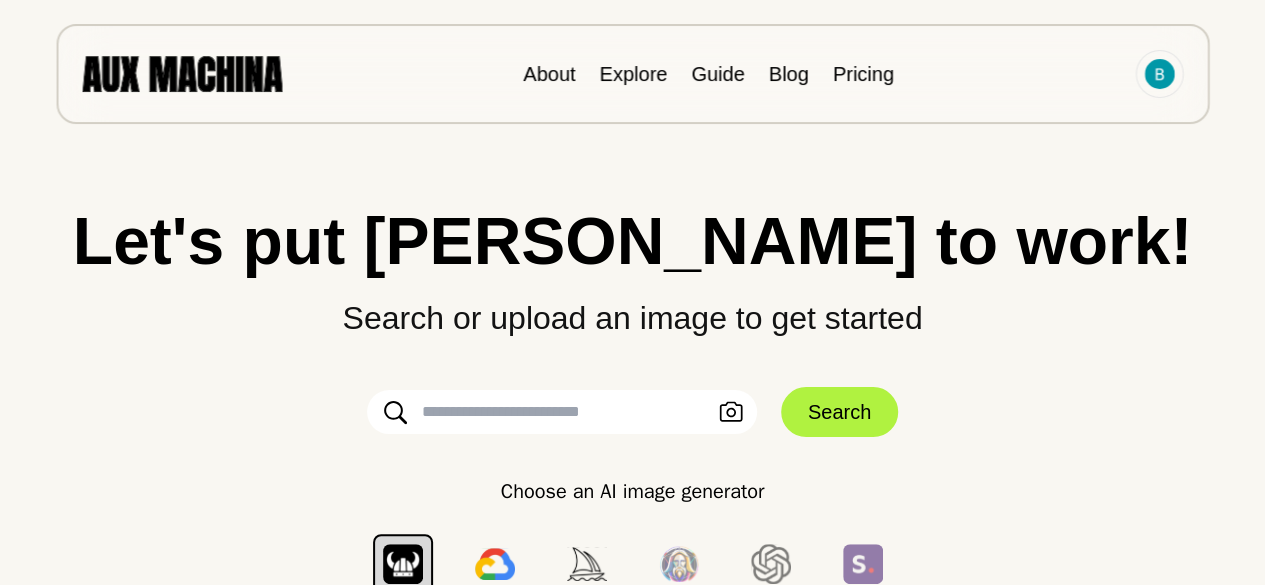click at bounding box center [562, 412] 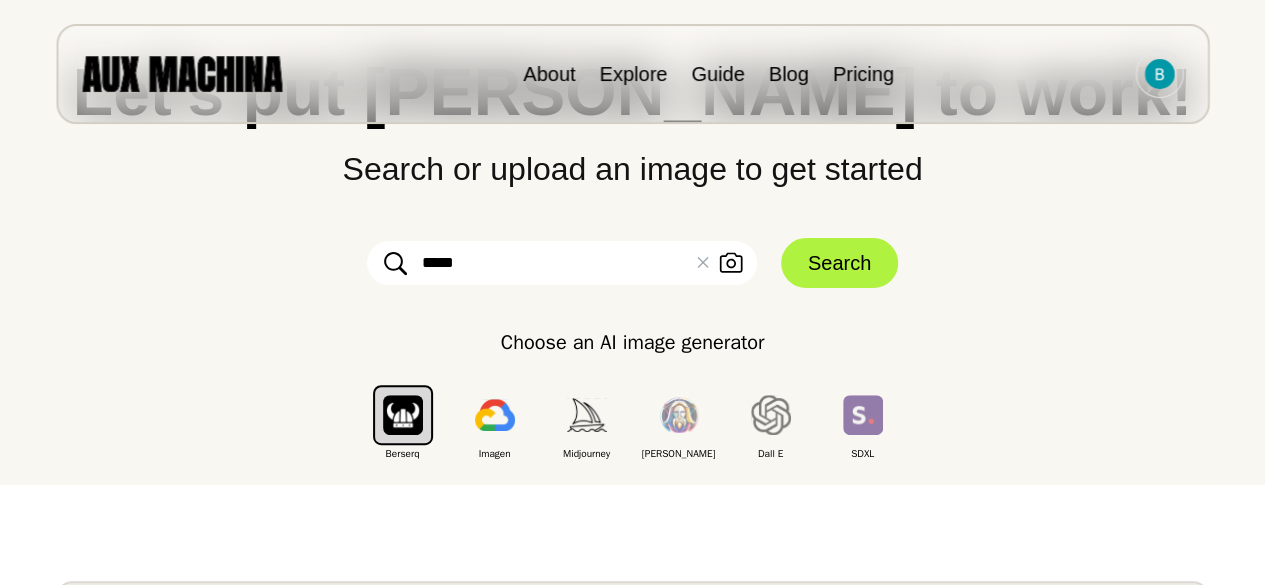 scroll, scrollTop: 151, scrollLeft: 0, axis: vertical 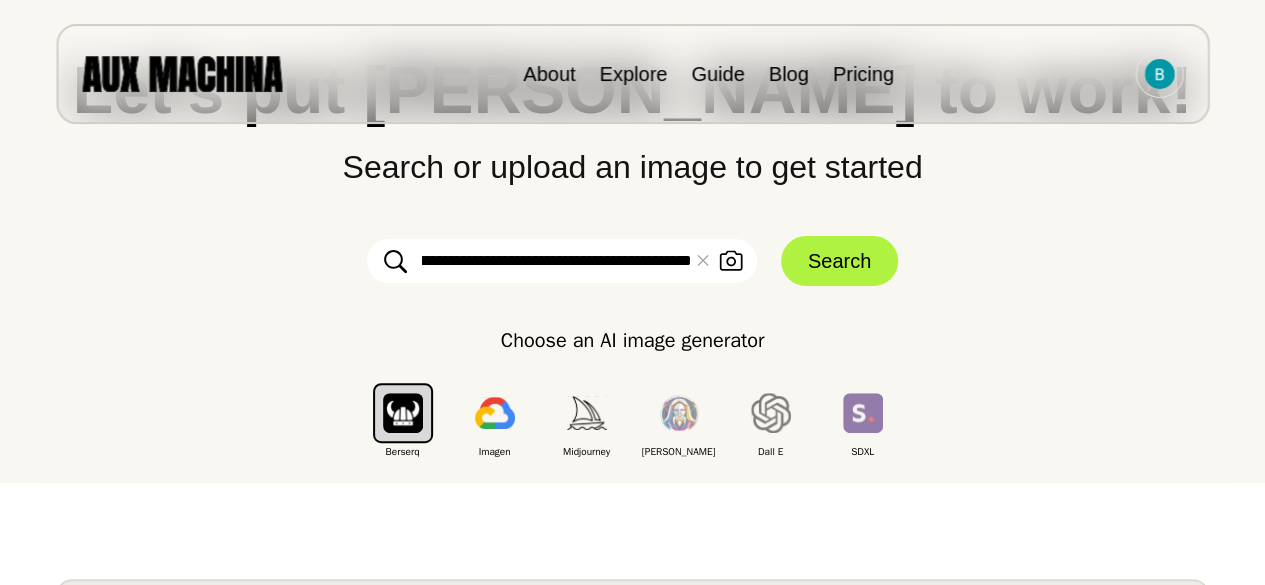 type on "**********" 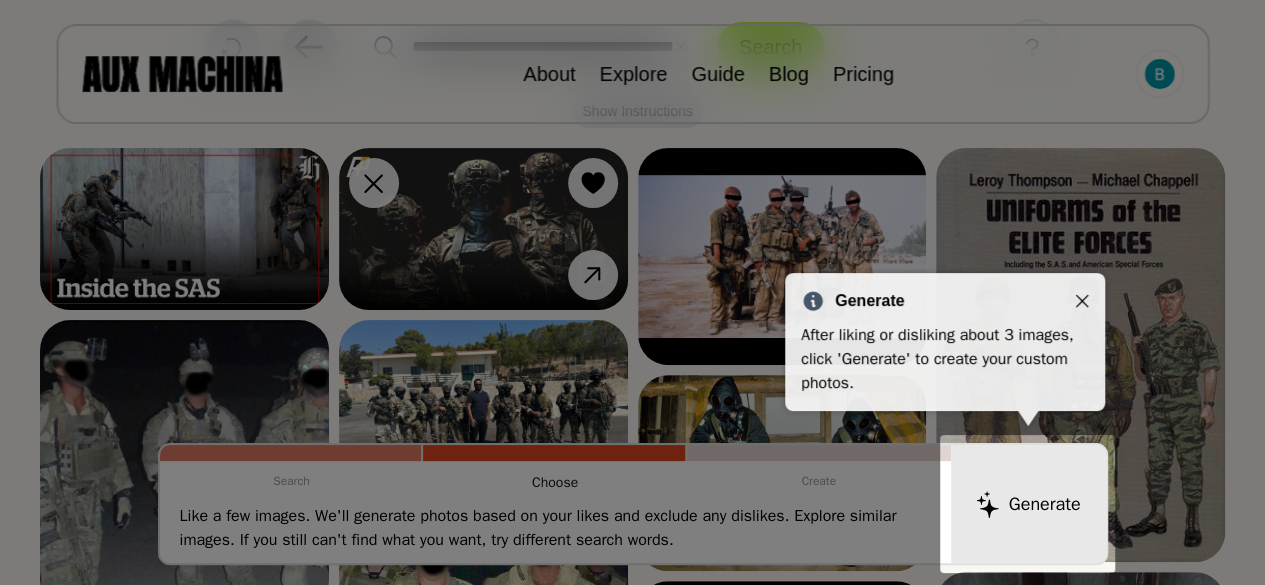 click 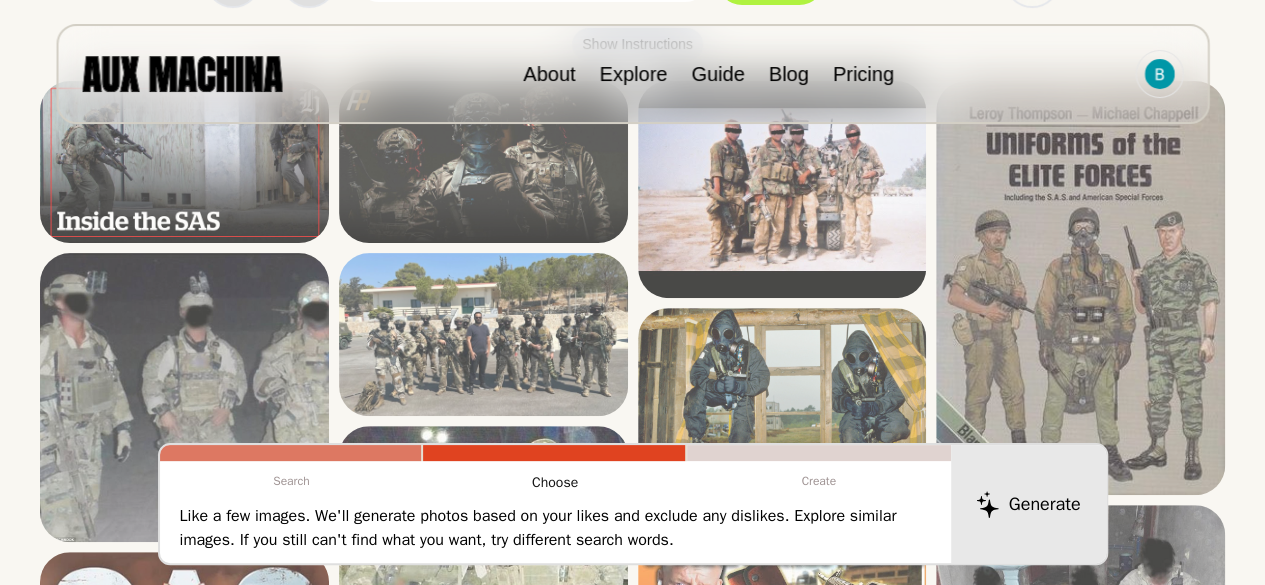 scroll, scrollTop: 234, scrollLeft: 0, axis: vertical 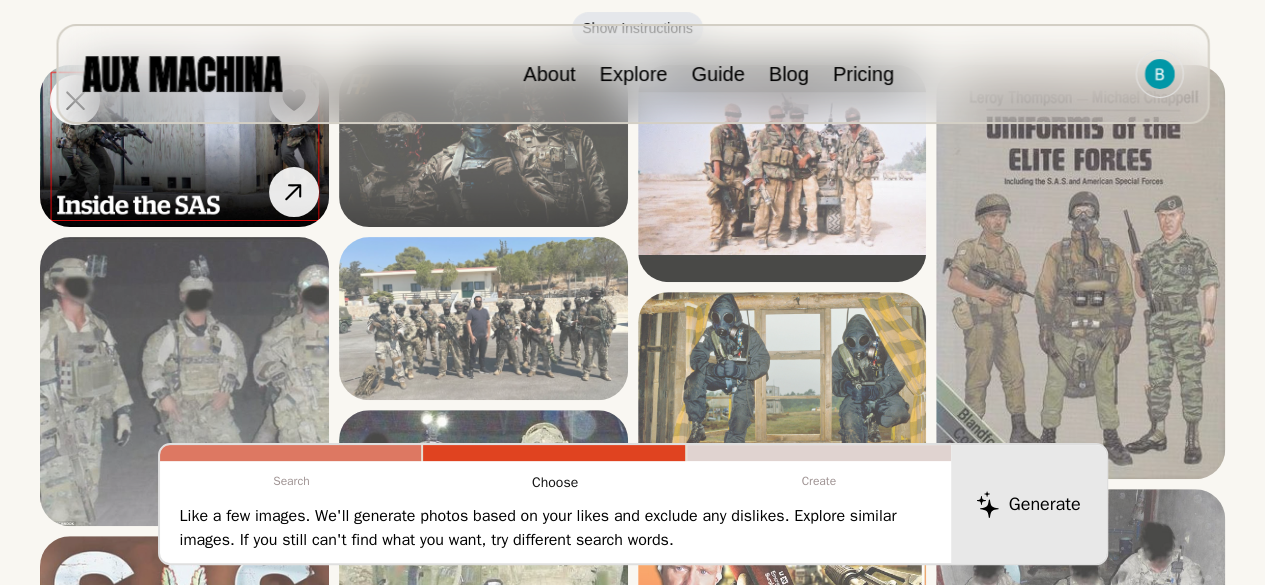 click at bounding box center (184, 146) 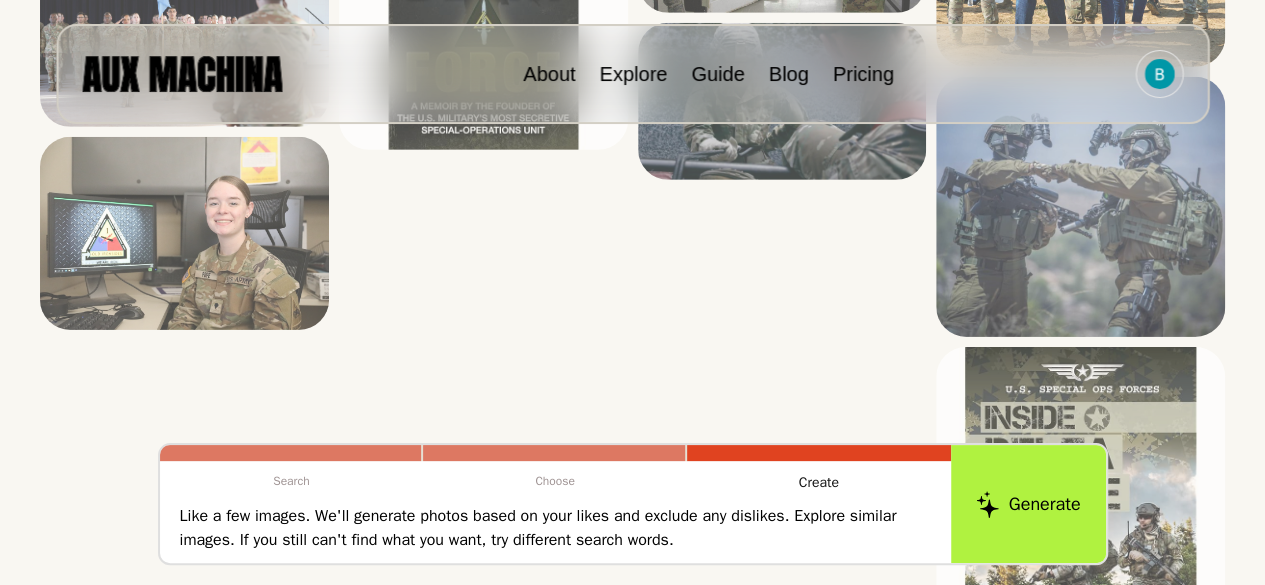 scroll, scrollTop: 3069, scrollLeft: 0, axis: vertical 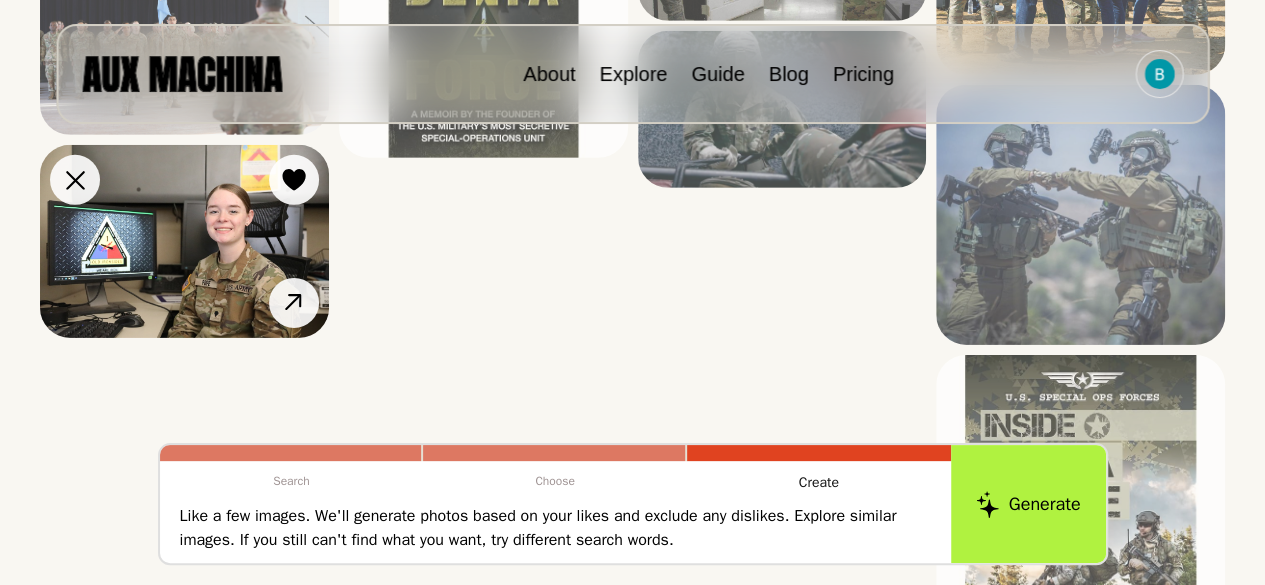 click at bounding box center (184, 241) 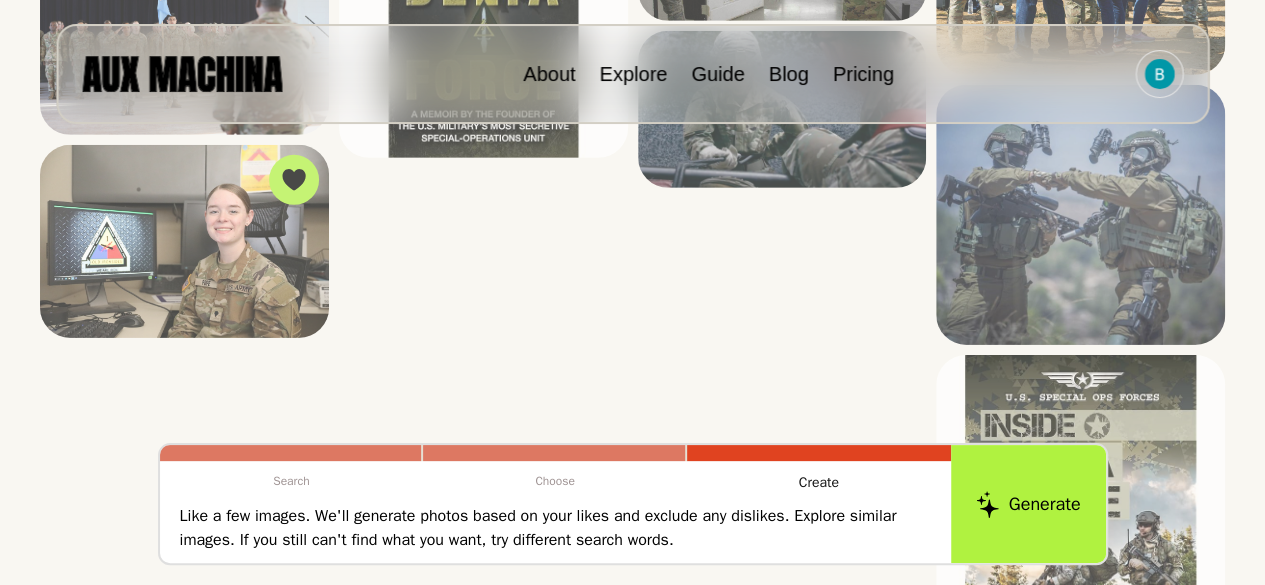 scroll, scrollTop: 3038, scrollLeft: 0, axis: vertical 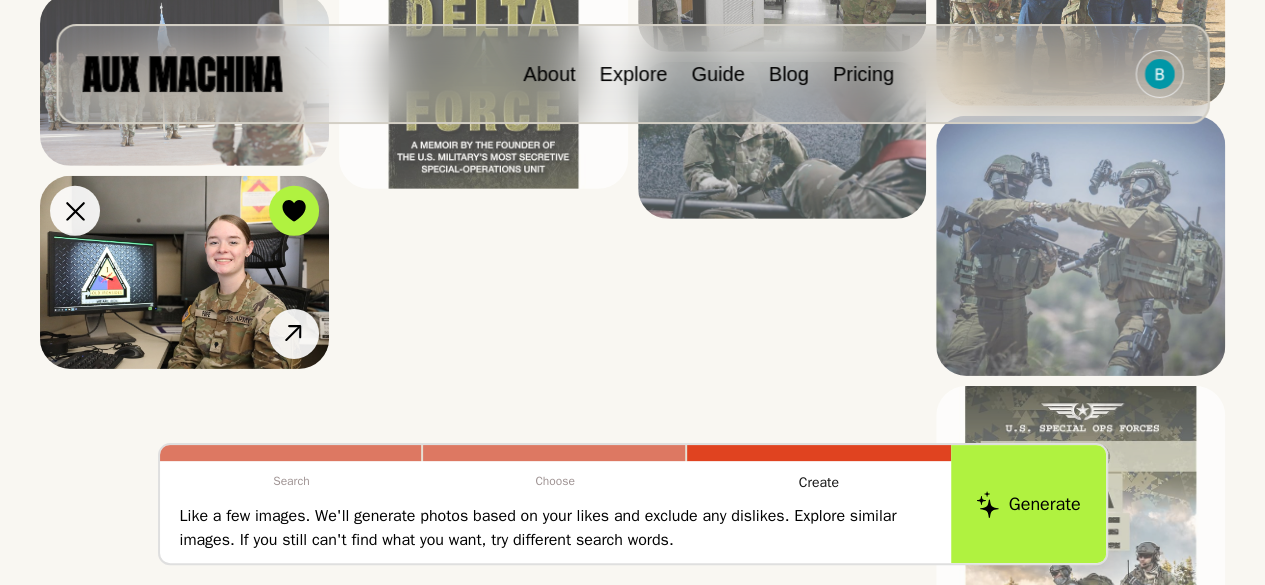 click at bounding box center [184, 272] 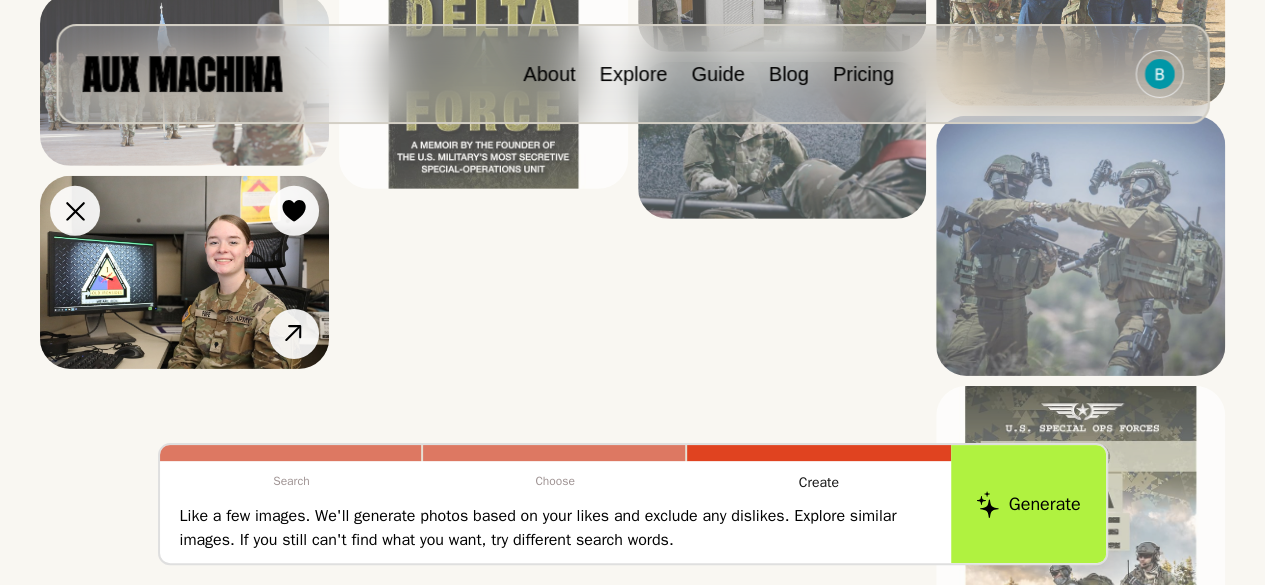 click at bounding box center (184, 272) 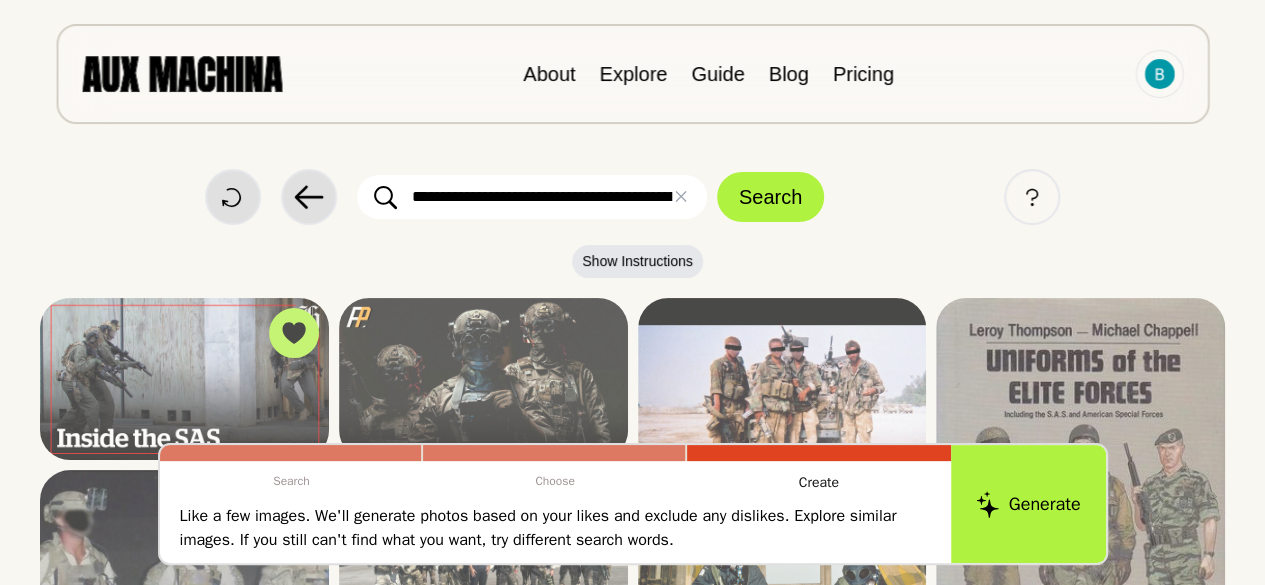 scroll, scrollTop: 107, scrollLeft: 0, axis: vertical 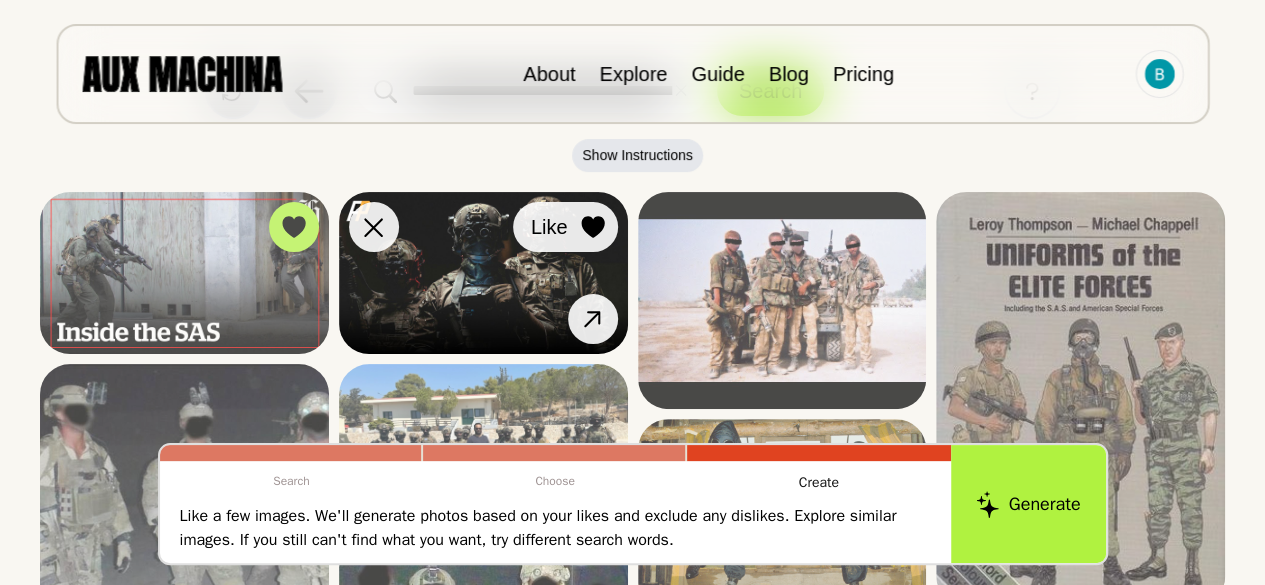 click 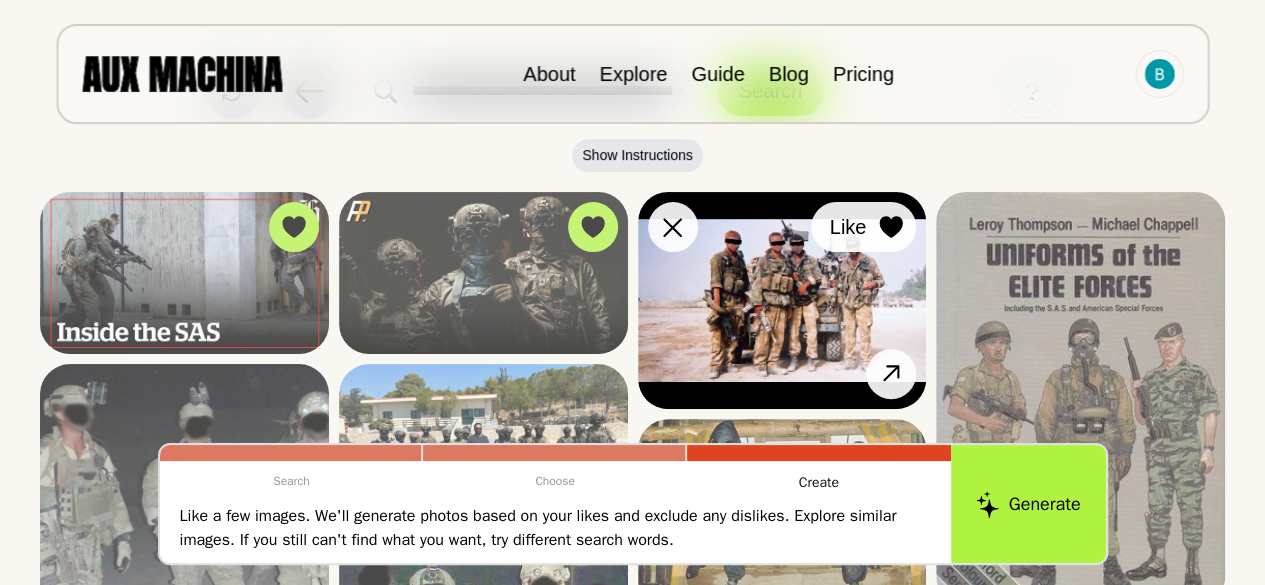 click at bounding box center [891, 227] 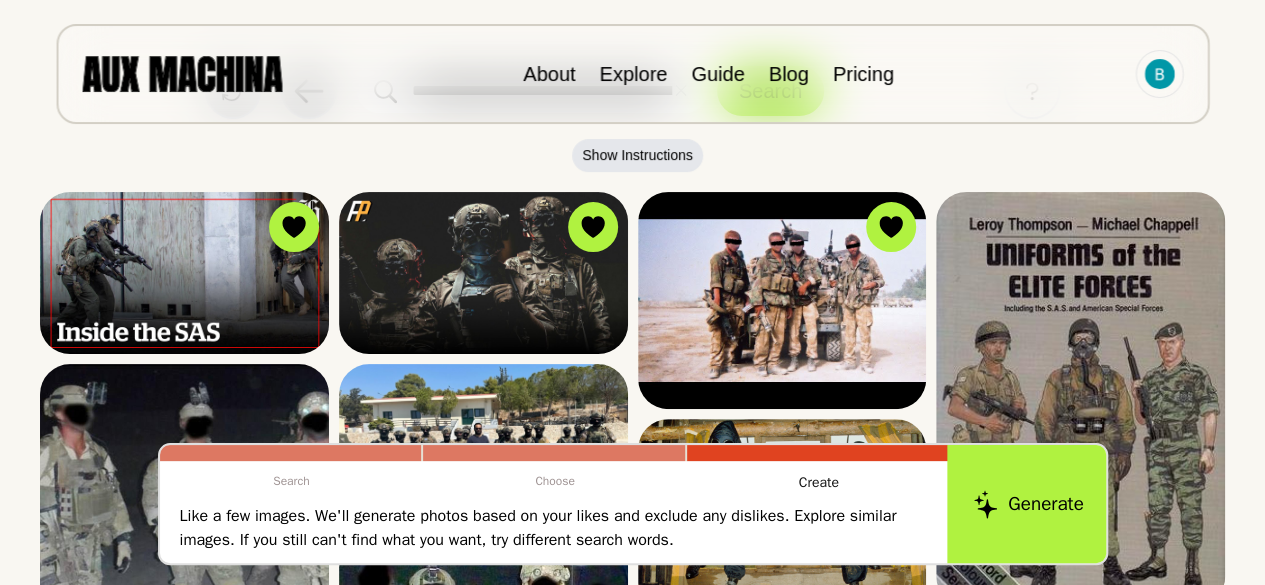 click on "Generate" at bounding box center (1028, 504) 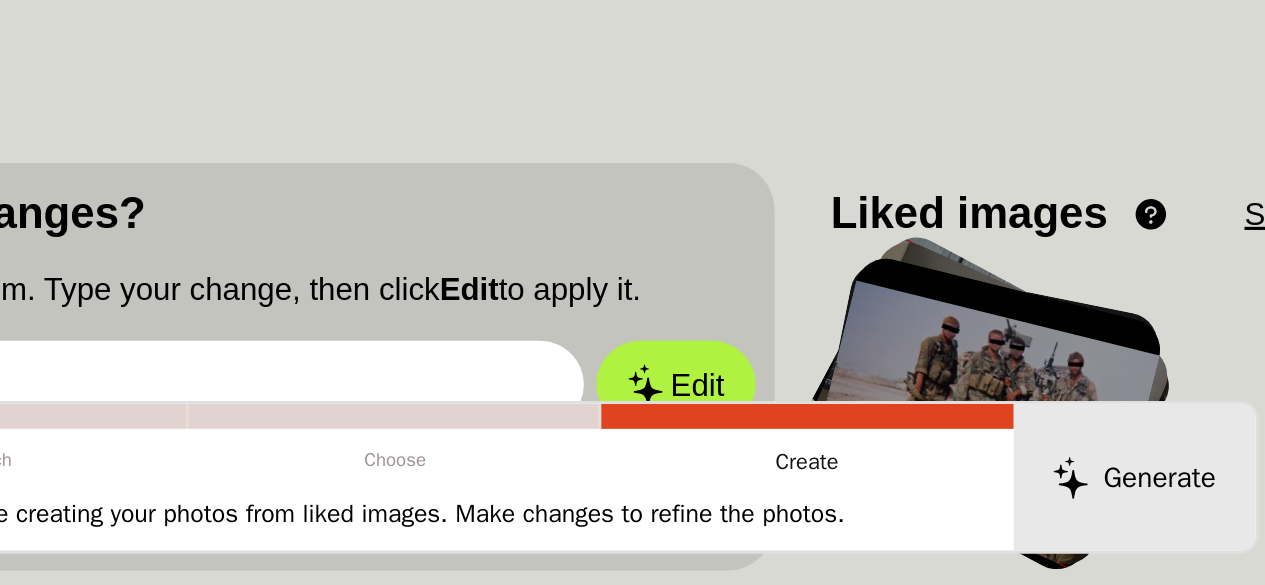 scroll, scrollTop: 384, scrollLeft: 0, axis: vertical 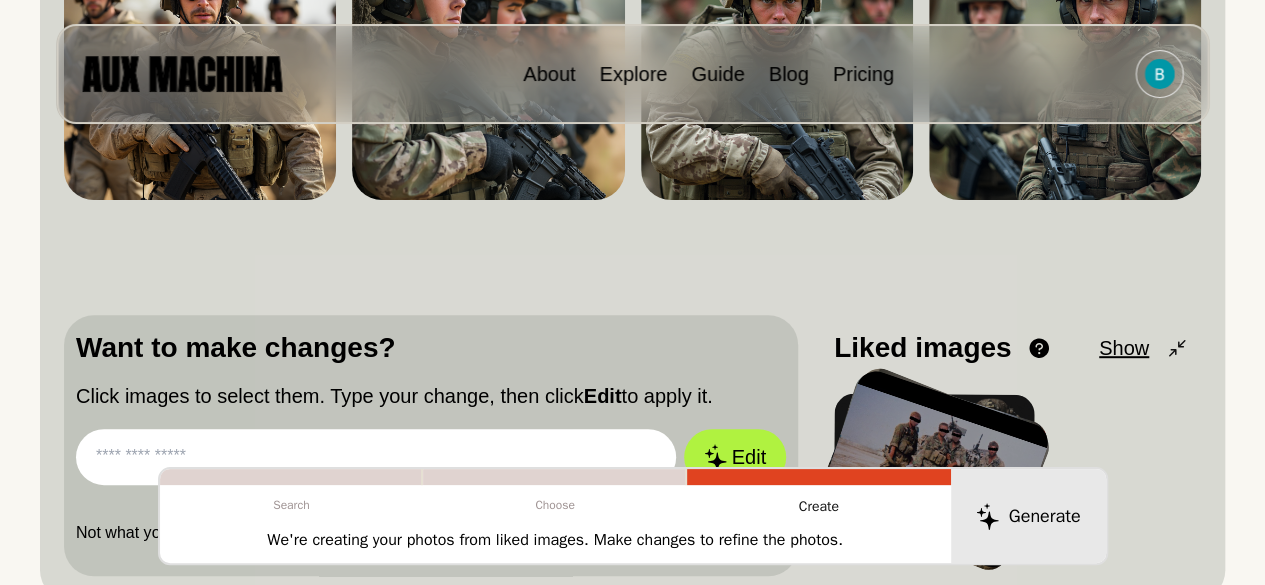 click at bounding box center [376, 457] 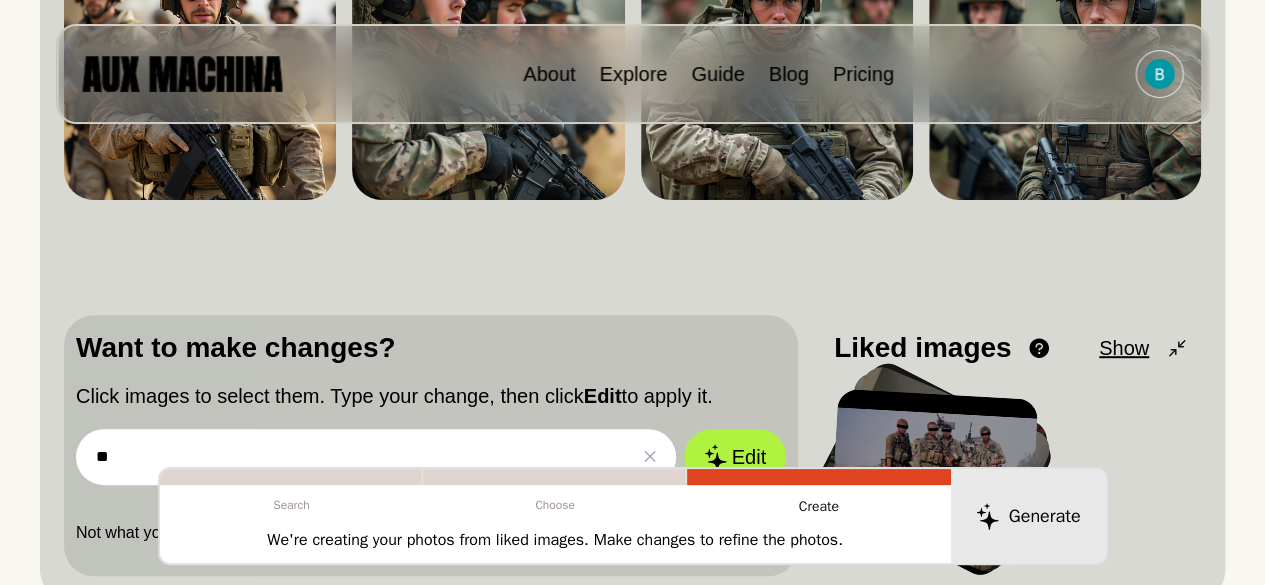 type on "*" 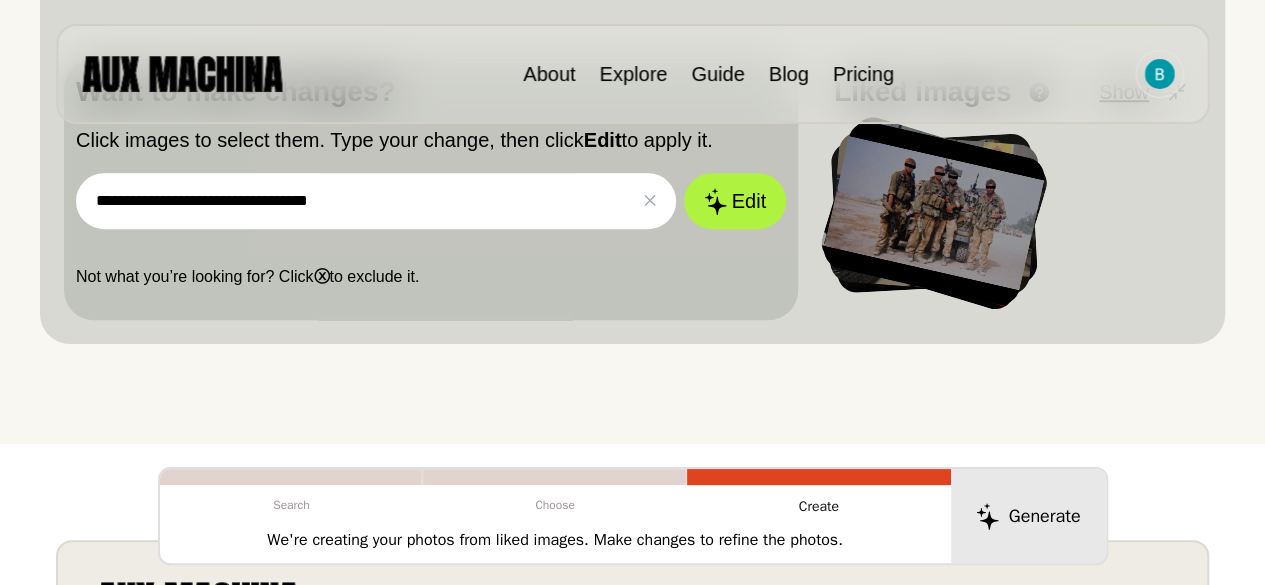 scroll, scrollTop: 635, scrollLeft: 0, axis: vertical 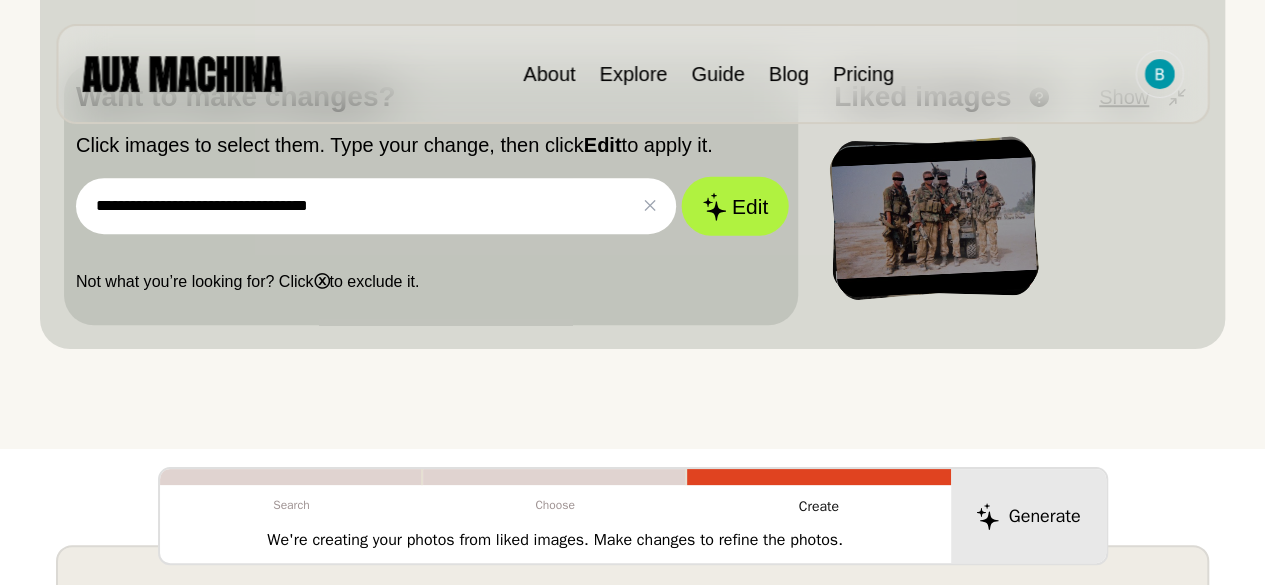 type on "**********" 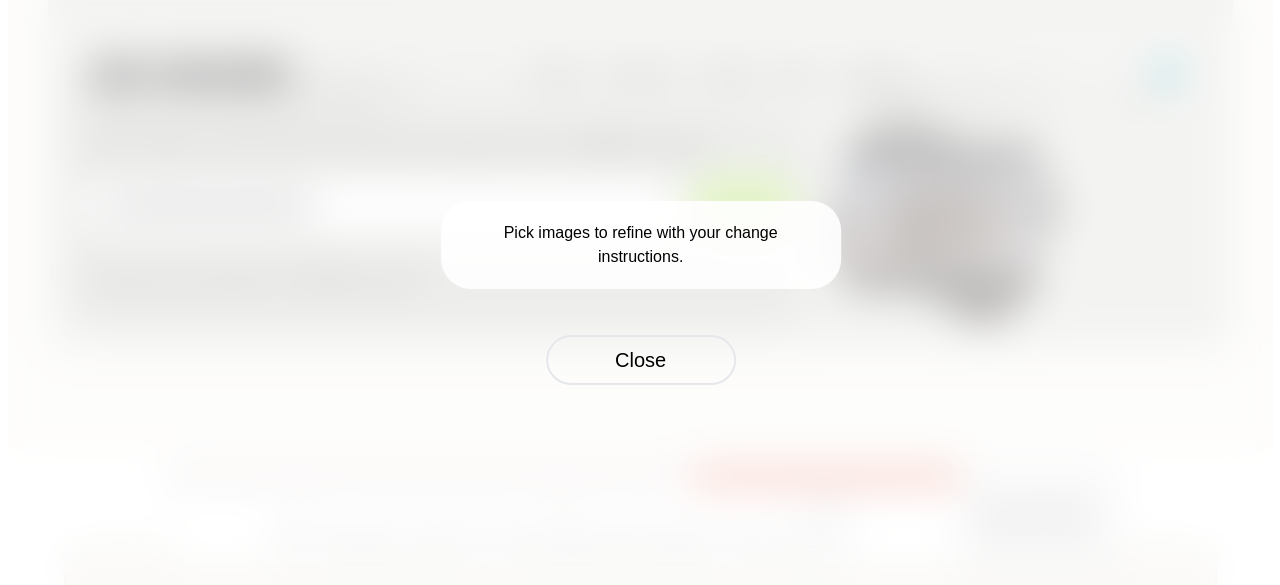scroll, scrollTop: 639, scrollLeft: 0, axis: vertical 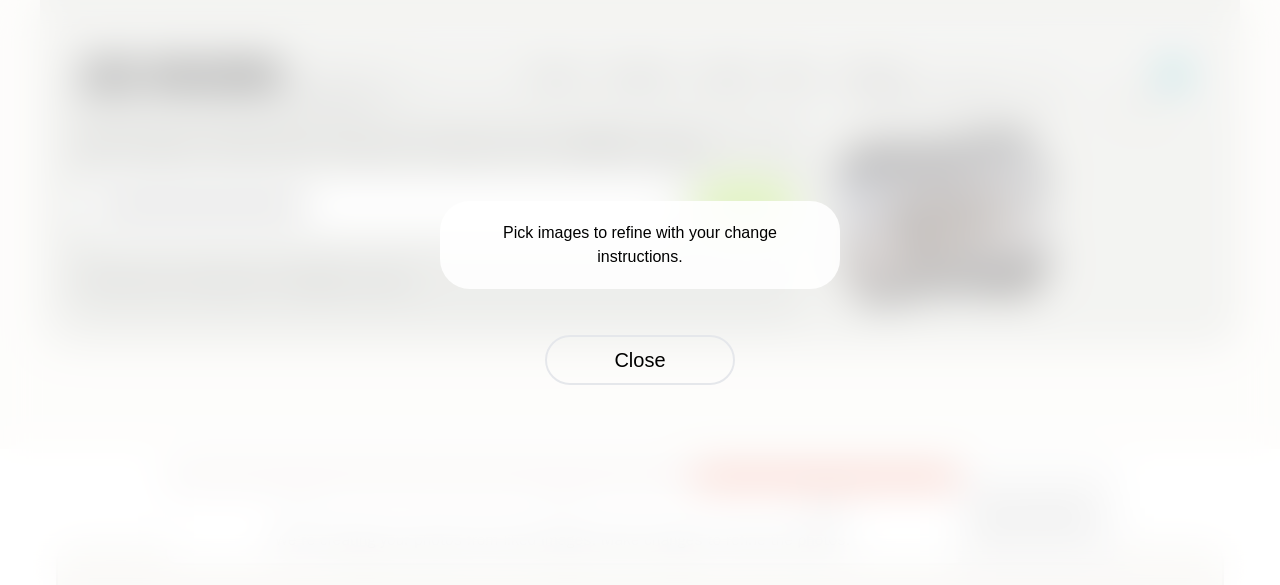 click on "Pick images to refine with your change instructions." at bounding box center (640, 245) 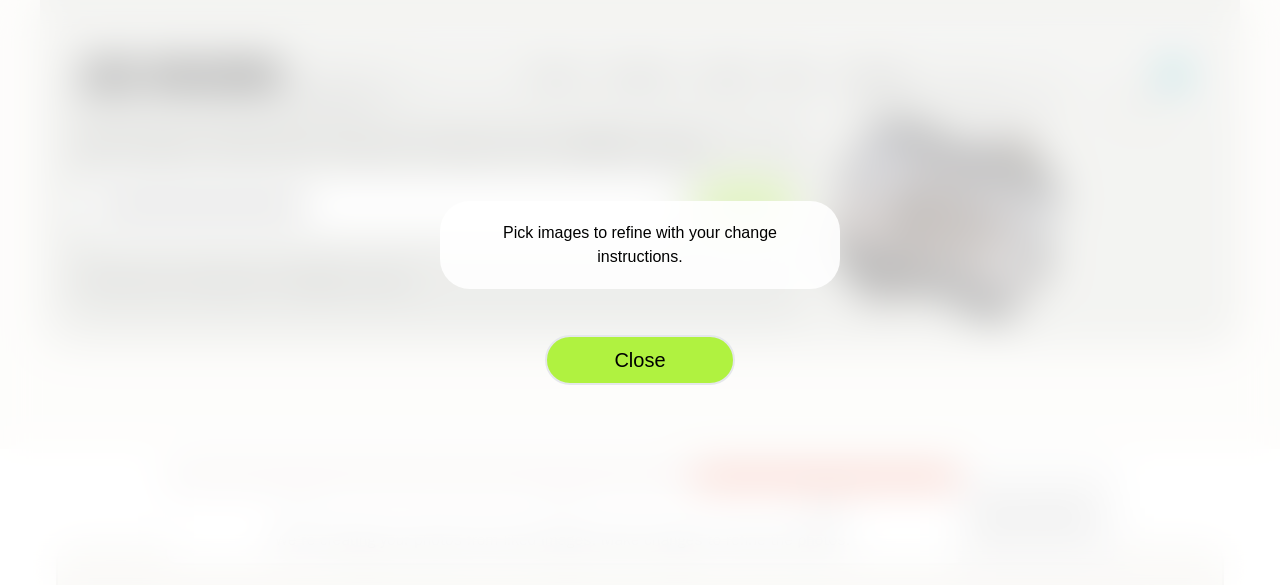 click on "Close" at bounding box center [640, 360] 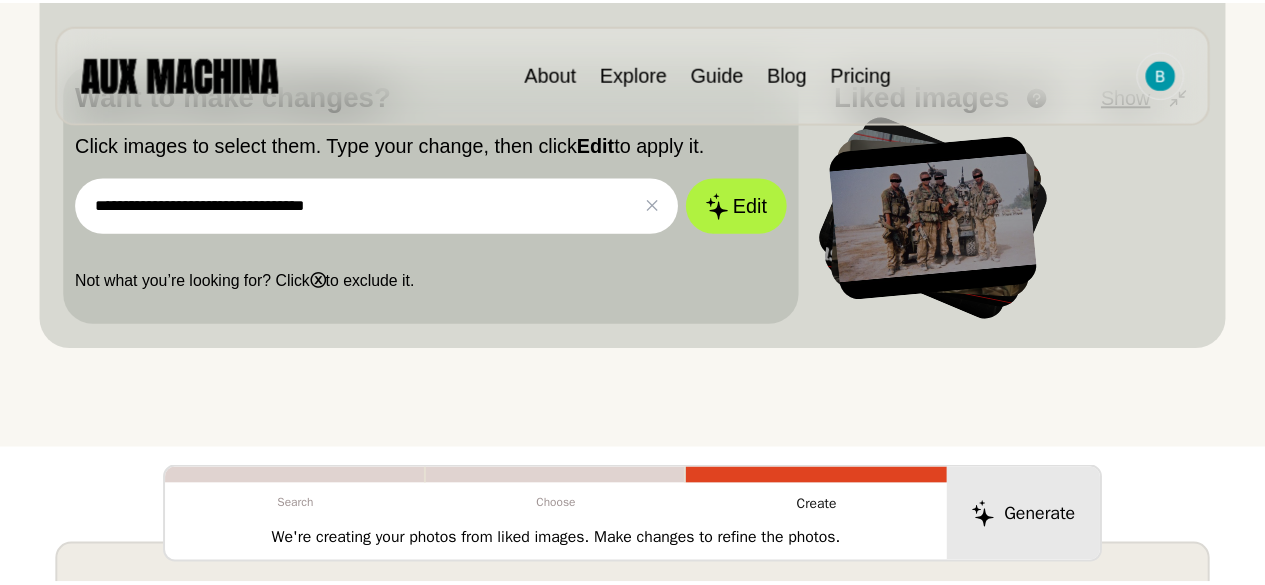 scroll, scrollTop: 635, scrollLeft: 0, axis: vertical 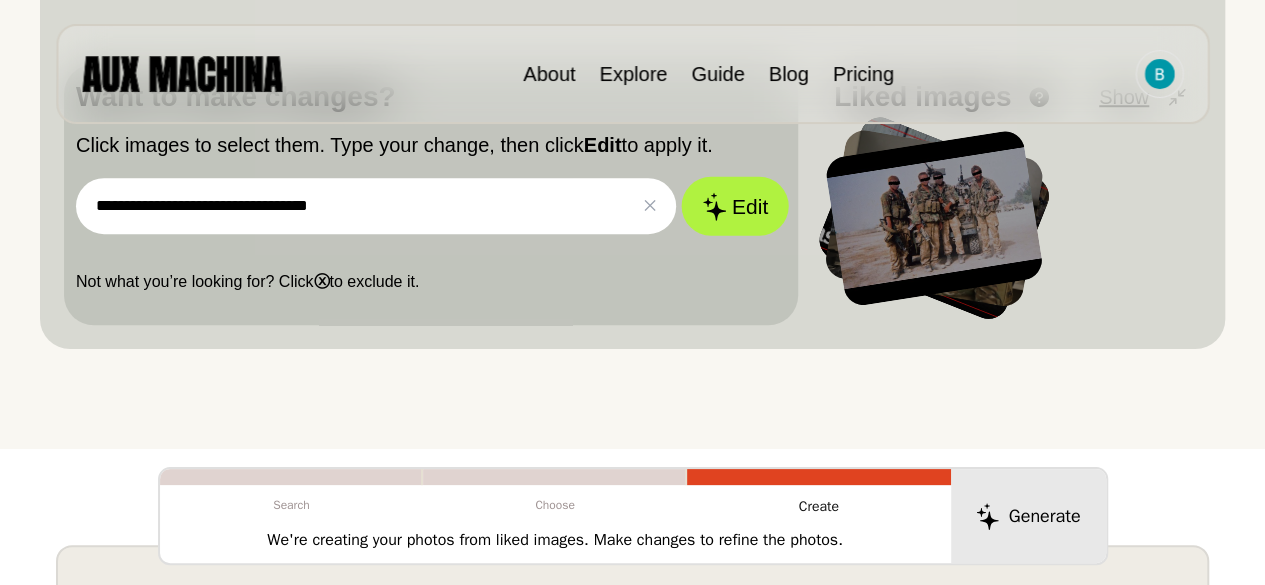 click on "Edit" at bounding box center (735, 206) 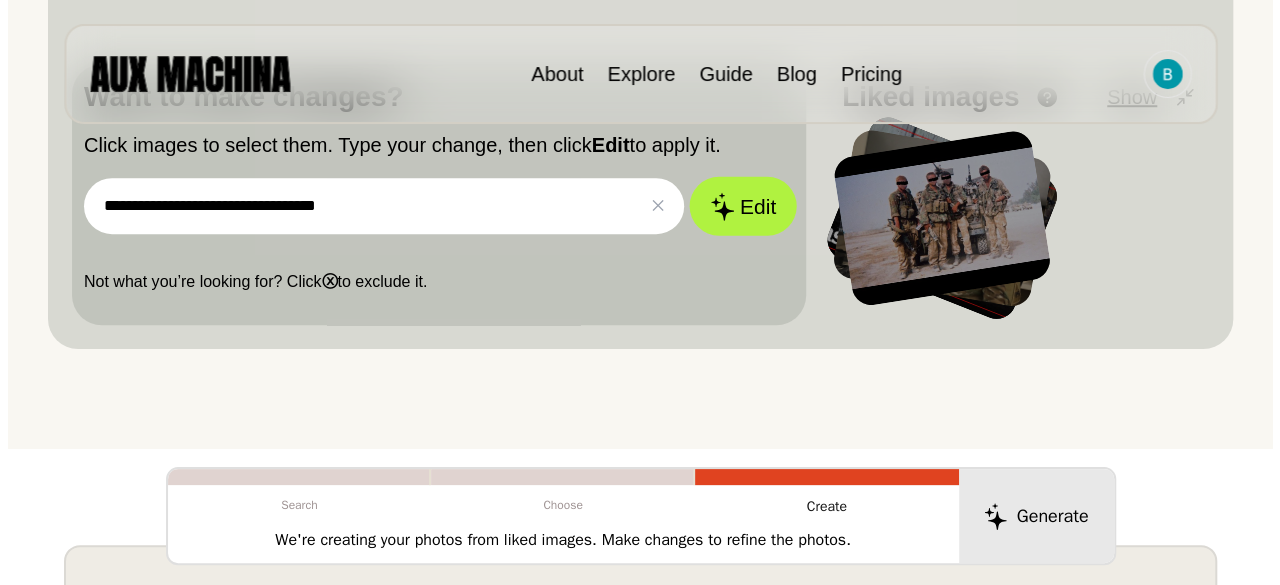 scroll, scrollTop: 639, scrollLeft: 0, axis: vertical 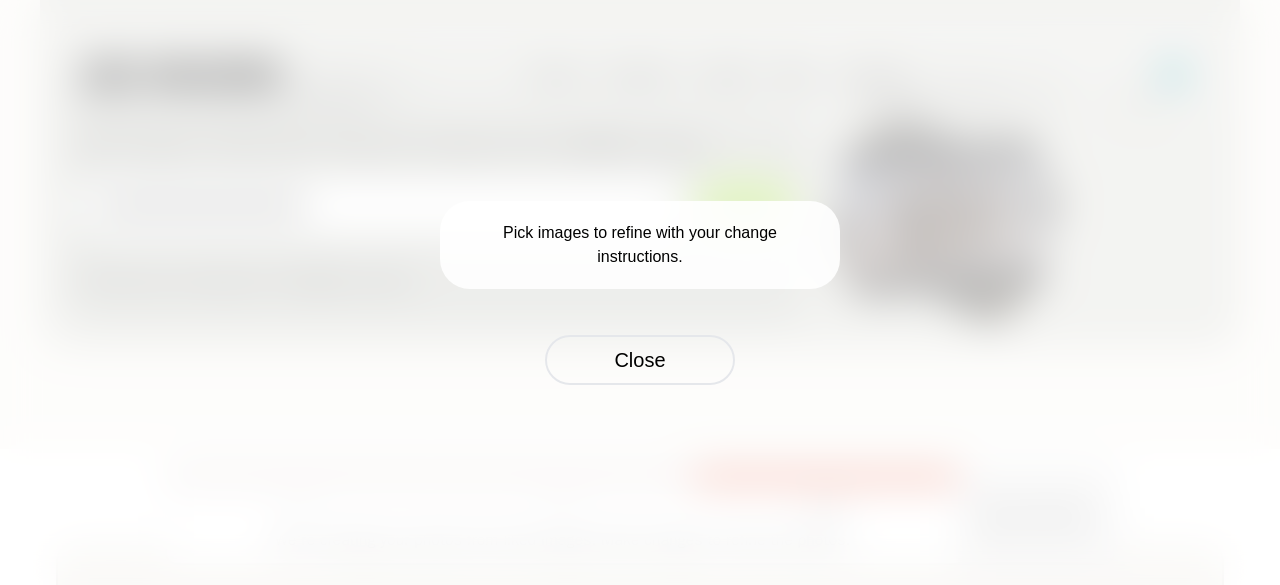 click on "Pick images to refine with your change instructions." at bounding box center (640, 245) 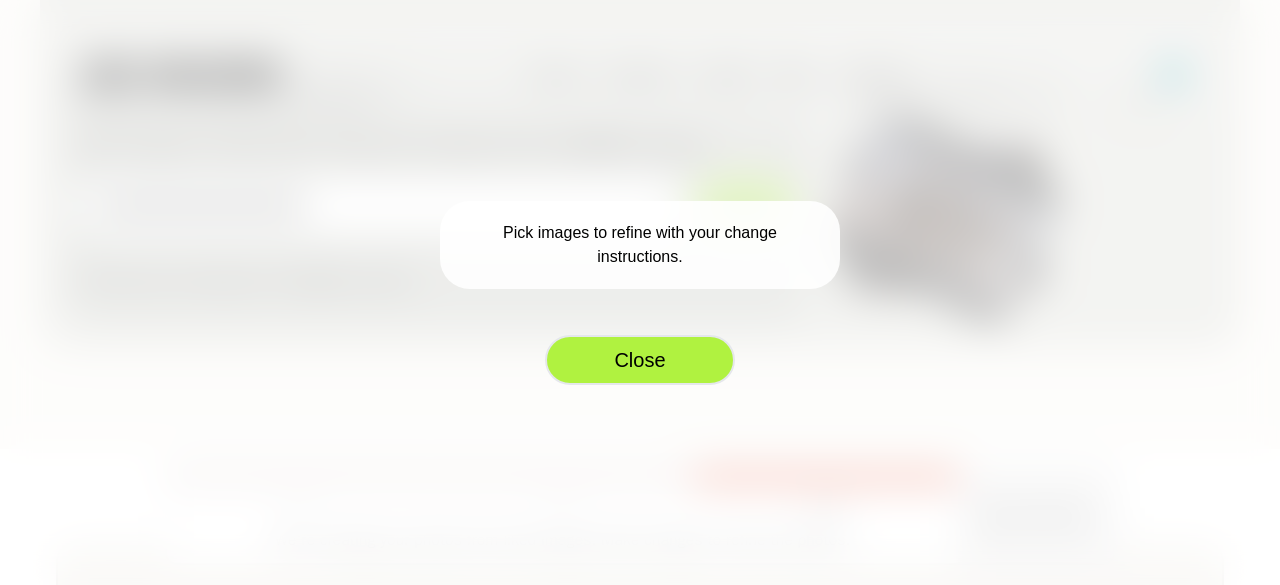 click on "Close" at bounding box center (640, 360) 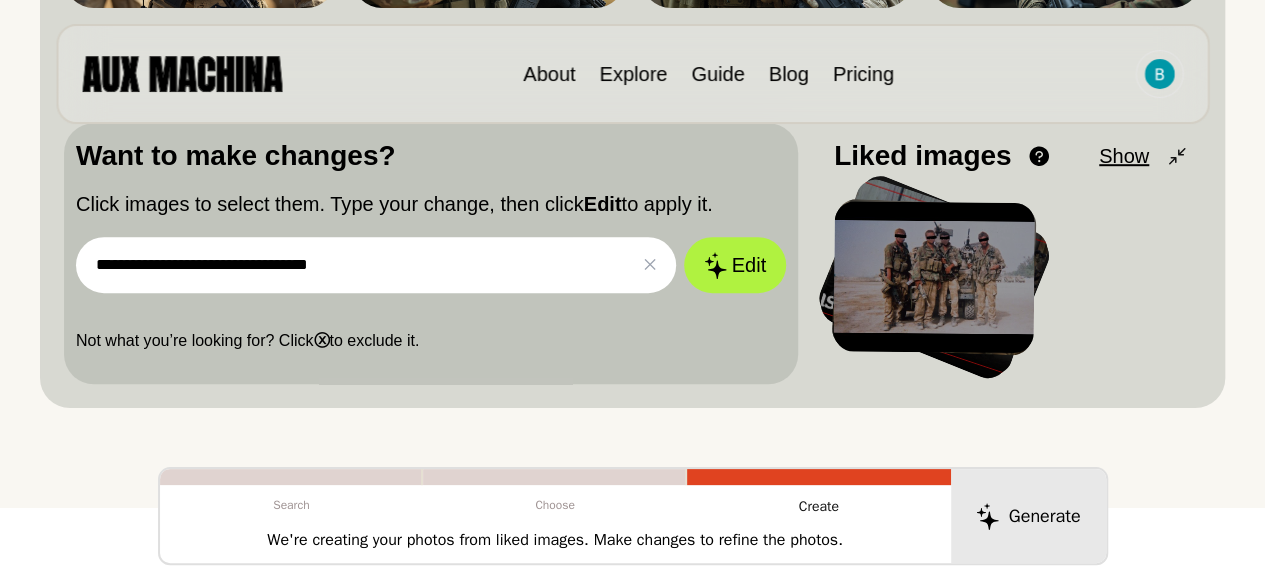 scroll, scrollTop: 575, scrollLeft: 0, axis: vertical 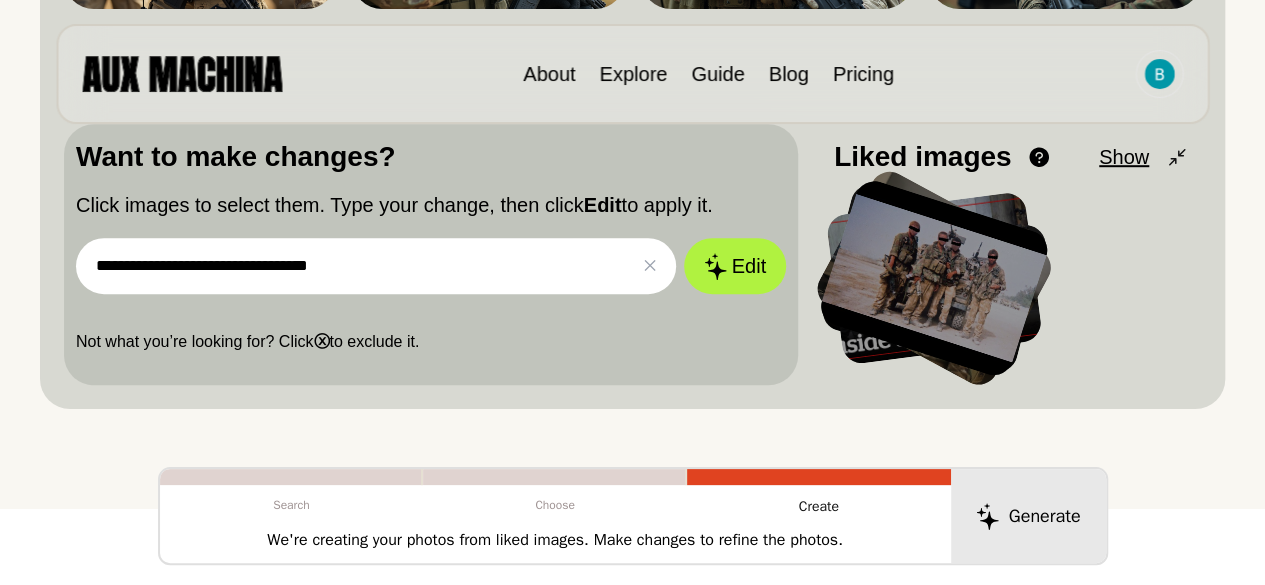 click at bounding box center (934, 278) 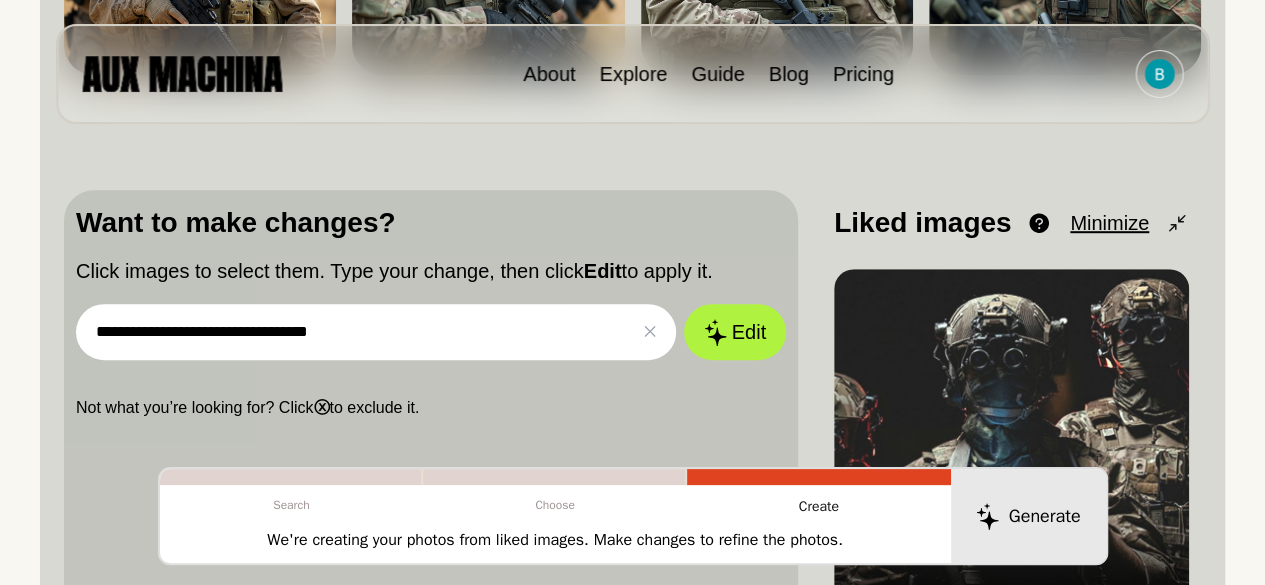 scroll, scrollTop: 508, scrollLeft: 0, axis: vertical 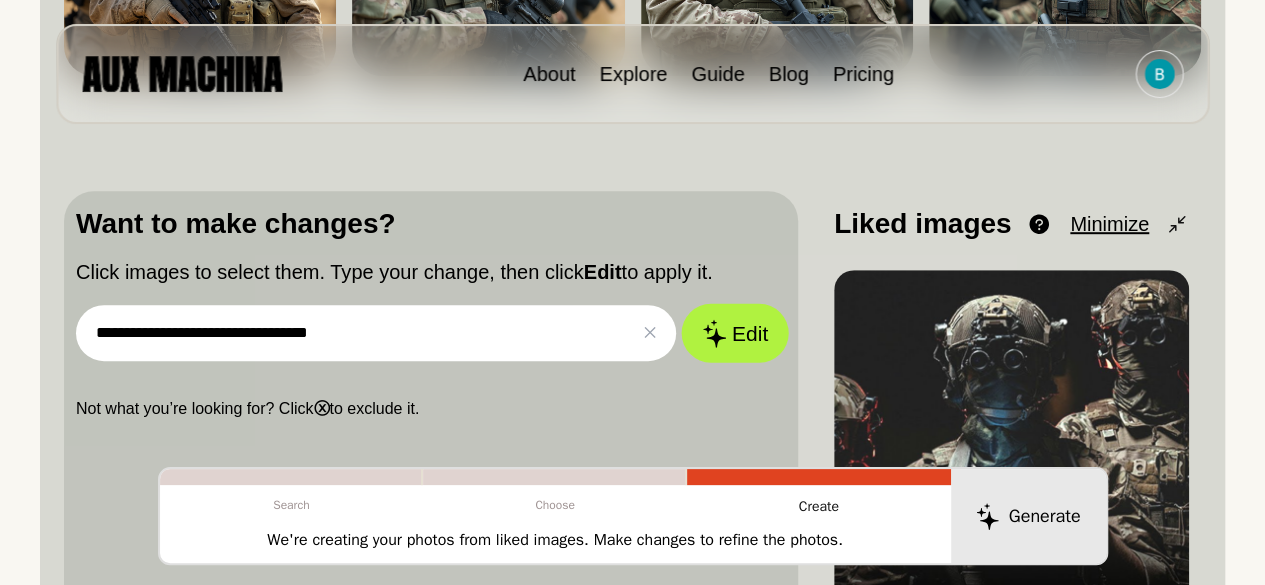 click on "Edit" at bounding box center [735, 333] 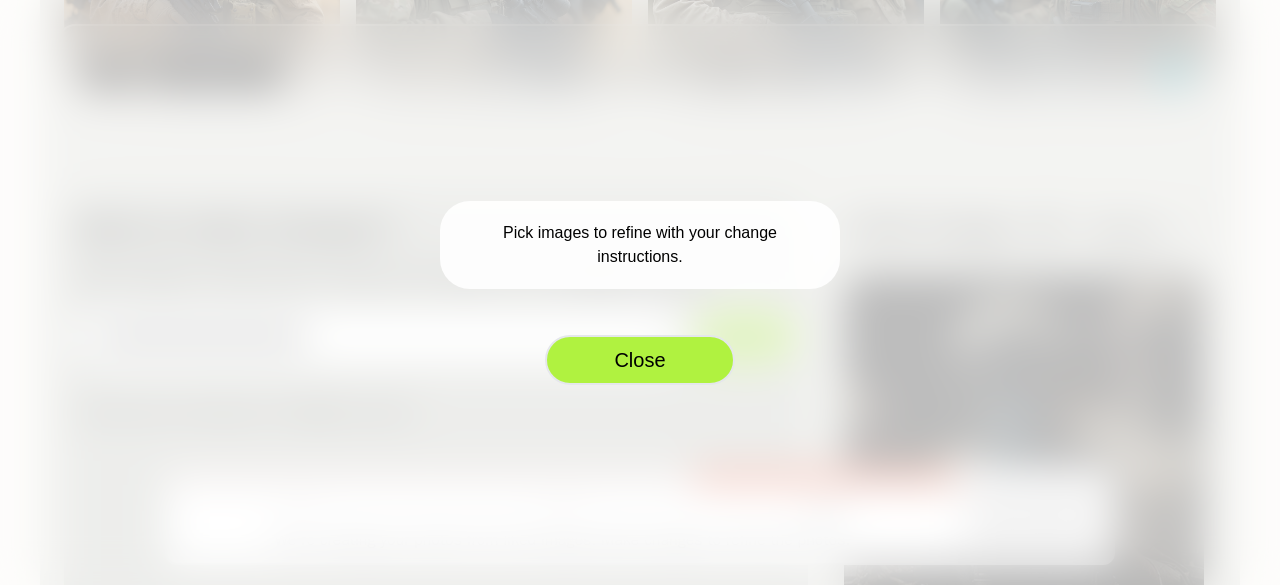 click on "Close" at bounding box center (640, 360) 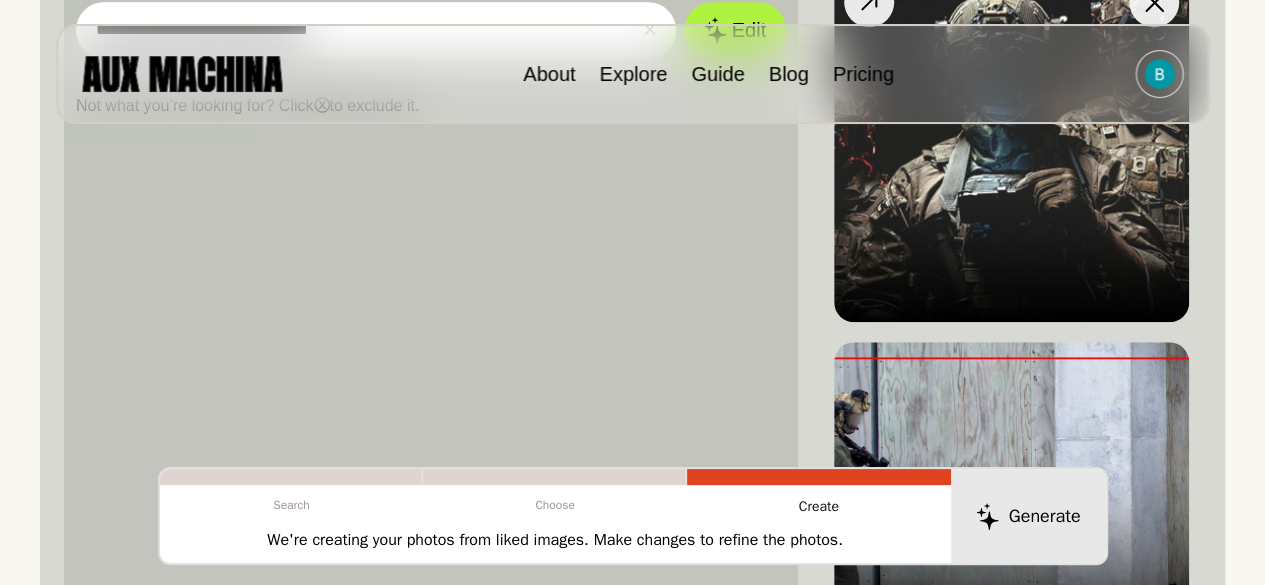 scroll, scrollTop: 805, scrollLeft: 0, axis: vertical 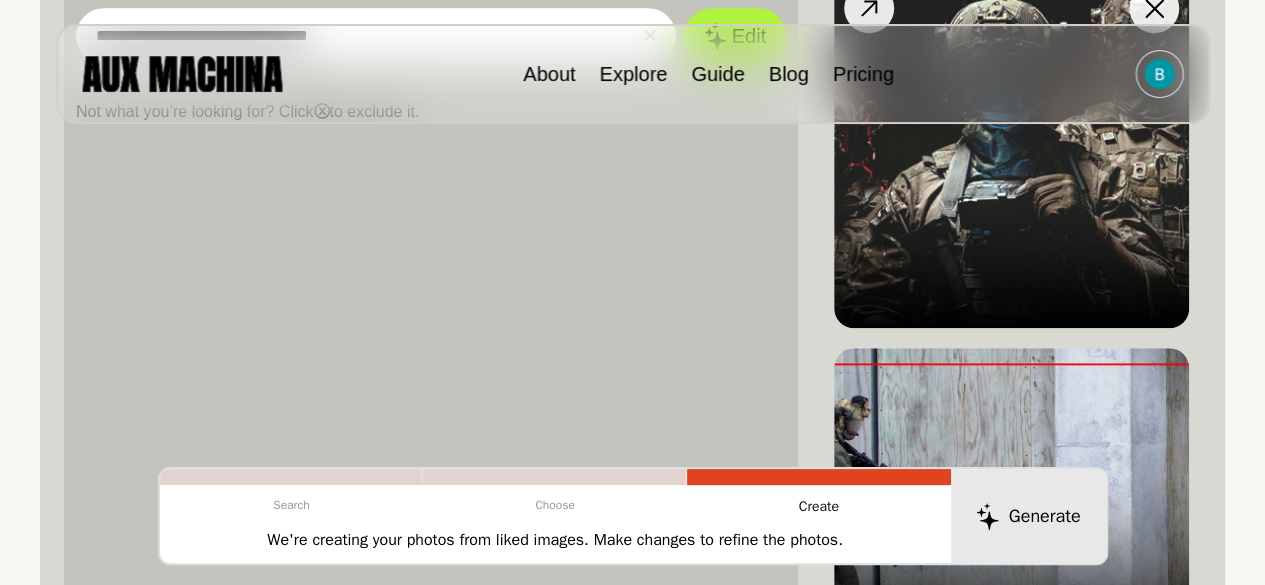 click at bounding box center [1011, 150] 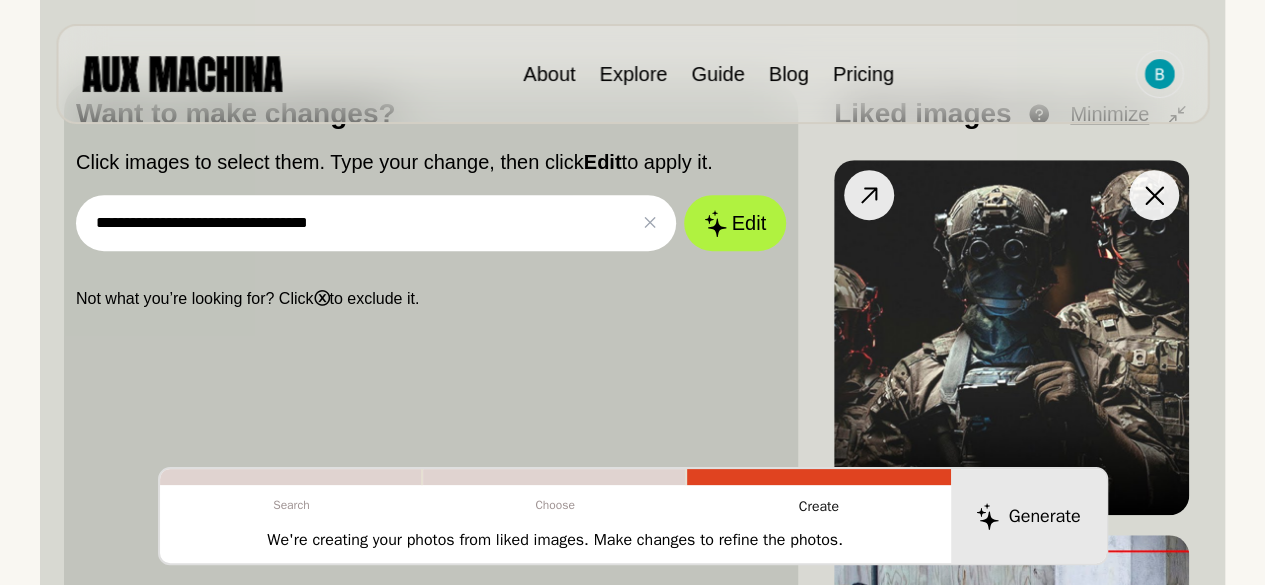 scroll, scrollTop: 594, scrollLeft: 0, axis: vertical 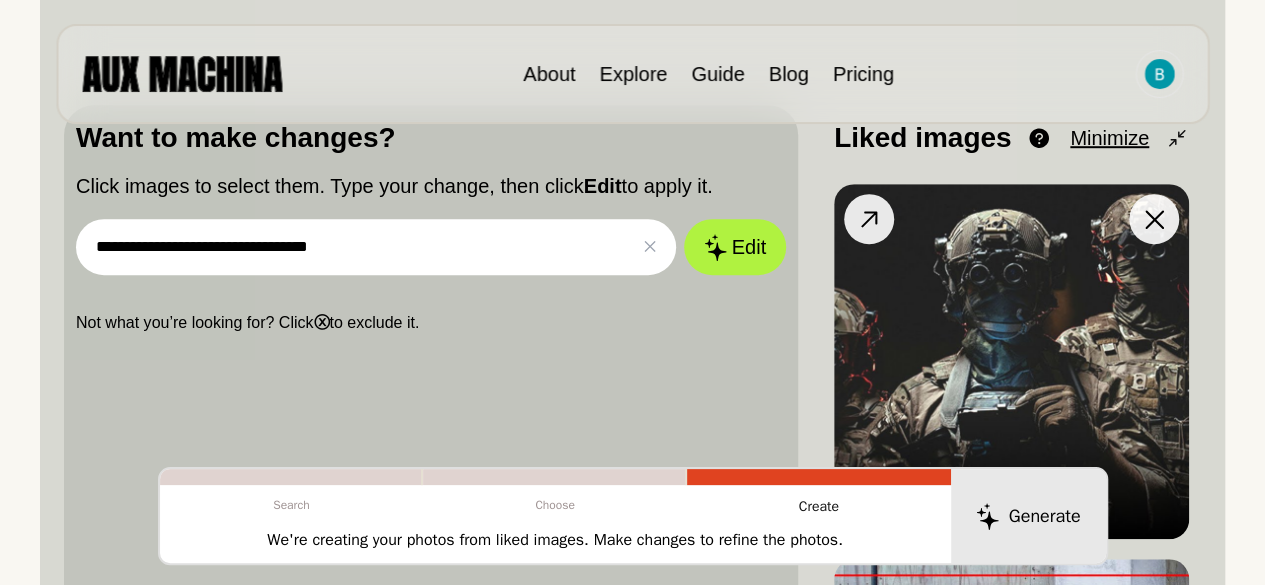click 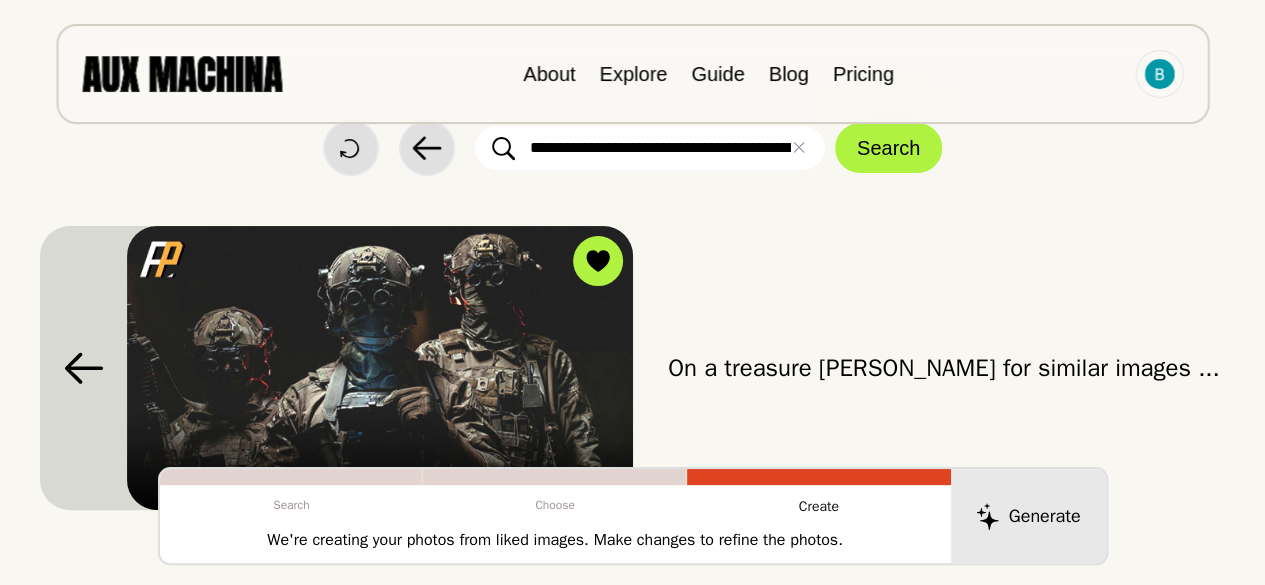 scroll, scrollTop: 51, scrollLeft: 0, axis: vertical 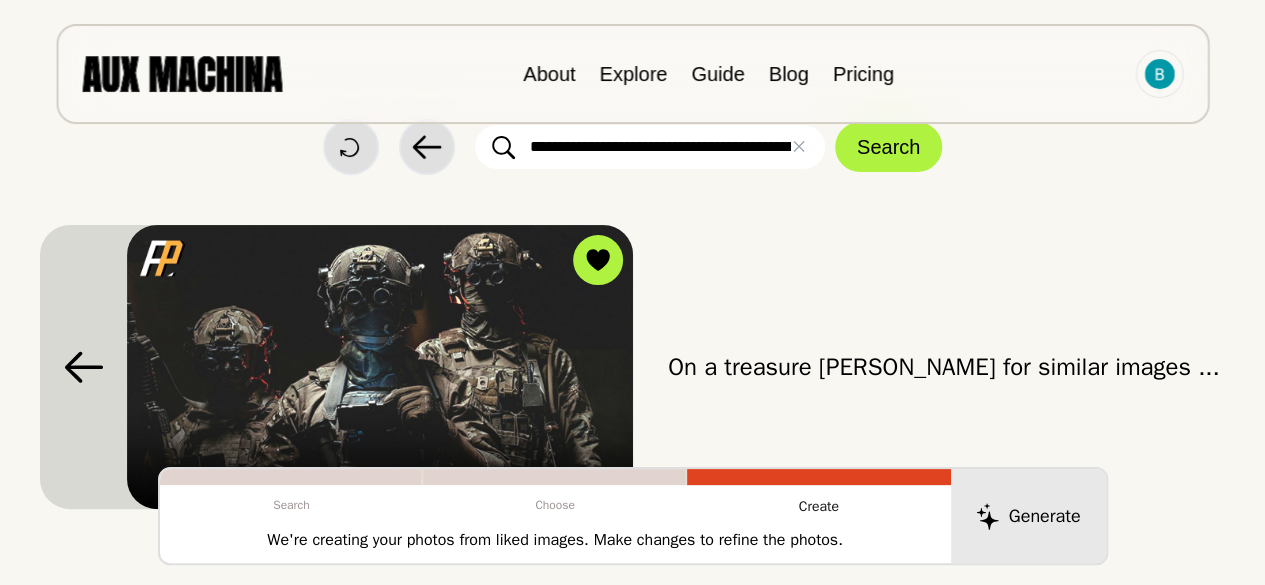 click at bounding box center (83, 367) 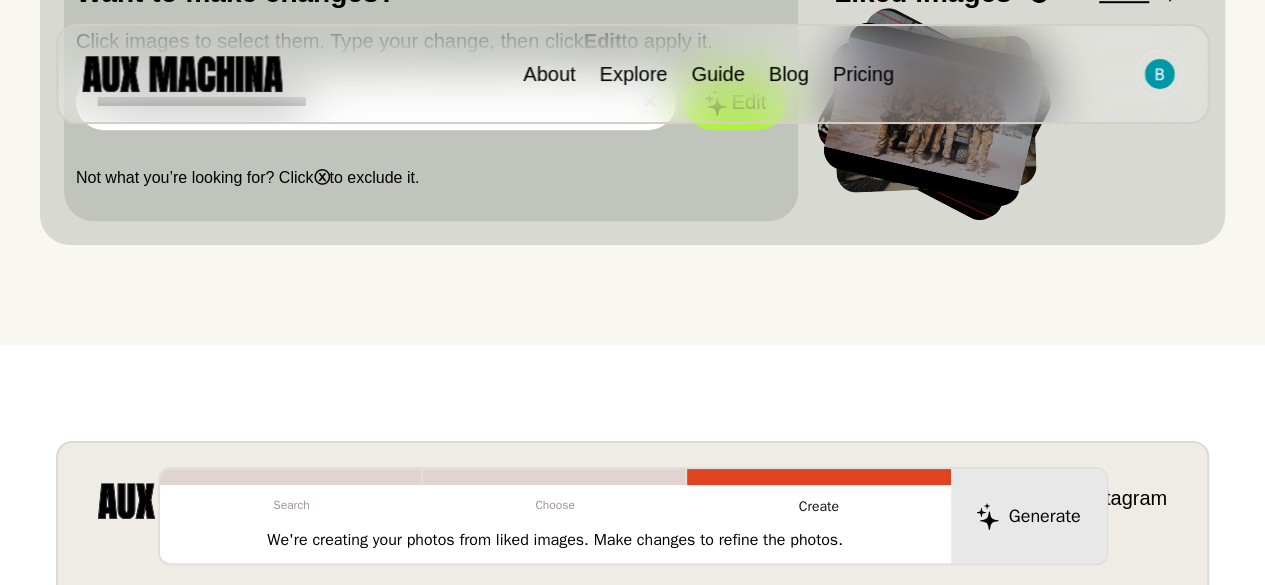 scroll, scrollTop: 577, scrollLeft: 0, axis: vertical 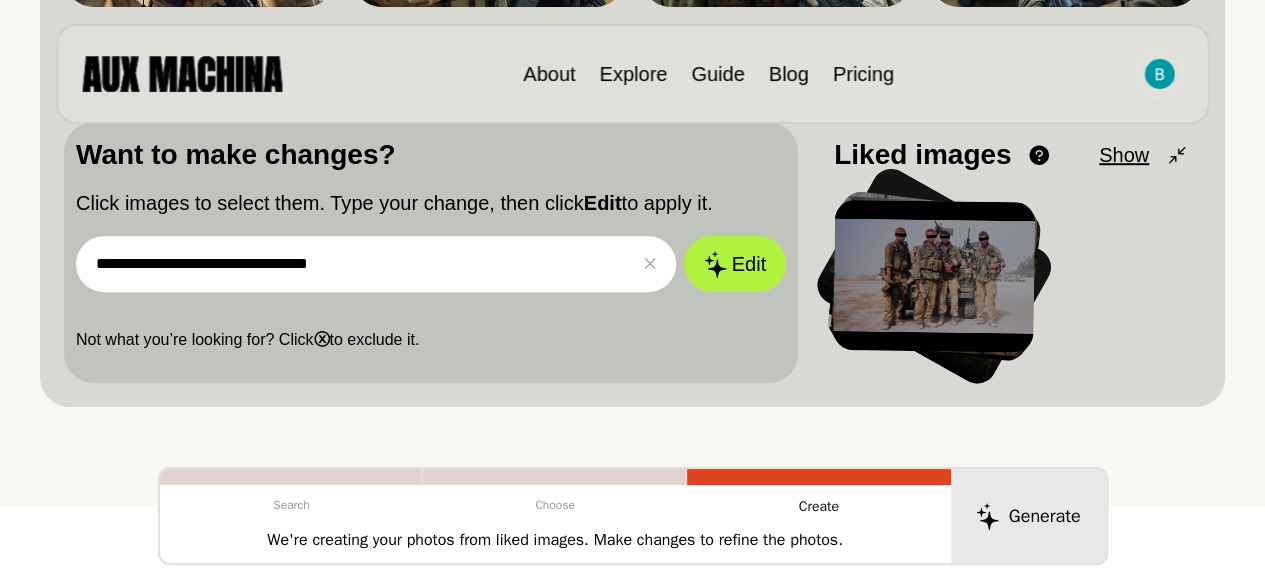 click at bounding box center [934, 276] 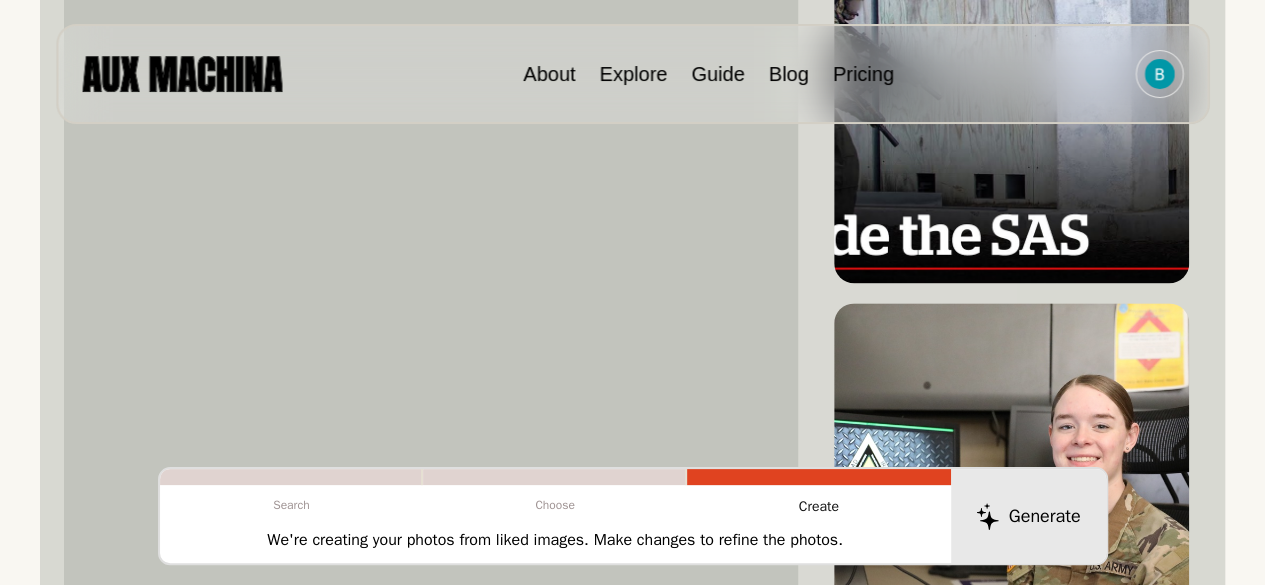 scroll, scrollTop: 1327, scrollLeft: 0, axis: vertical 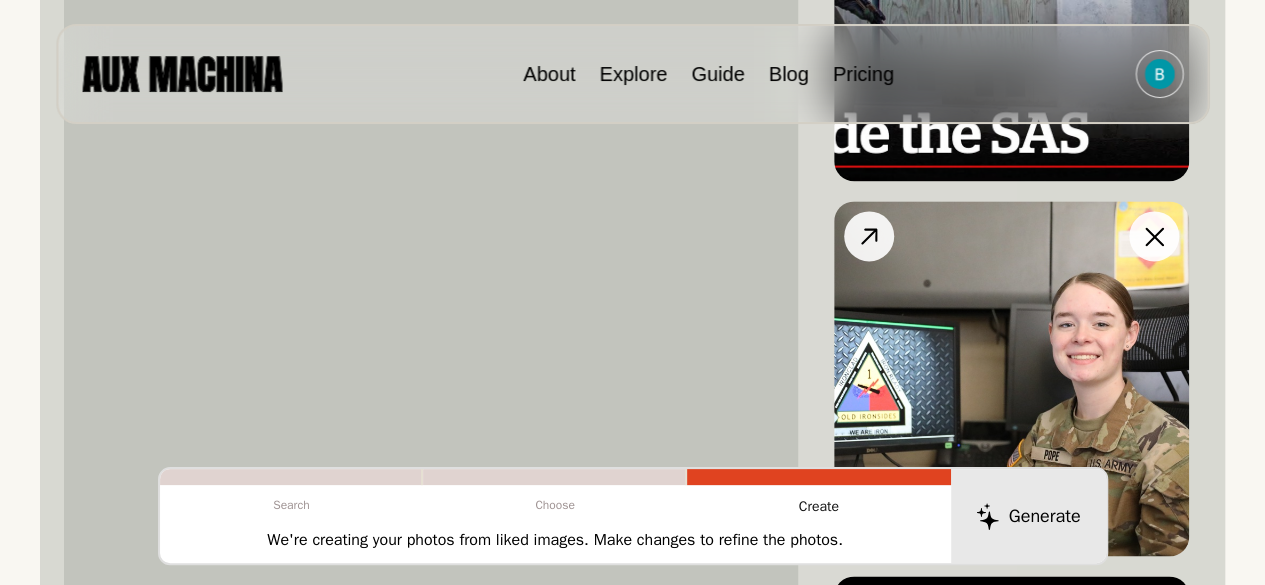 click at bounding box center (1011, 378) 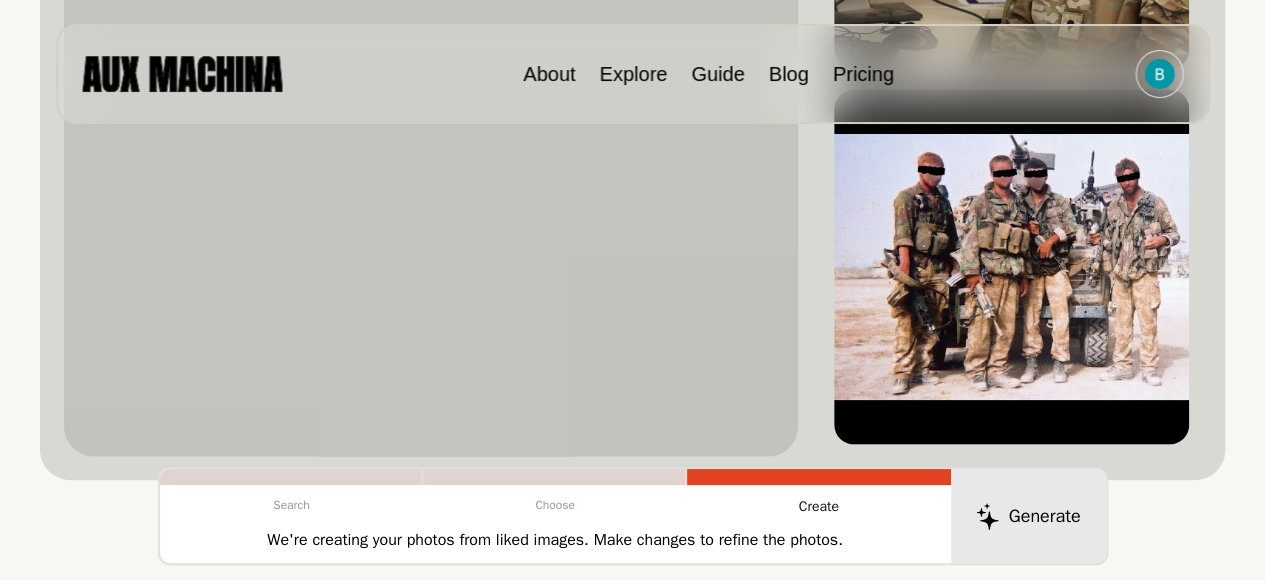 scroll, scrollTop: 1818, scrollLeft: 0, axis: vertical 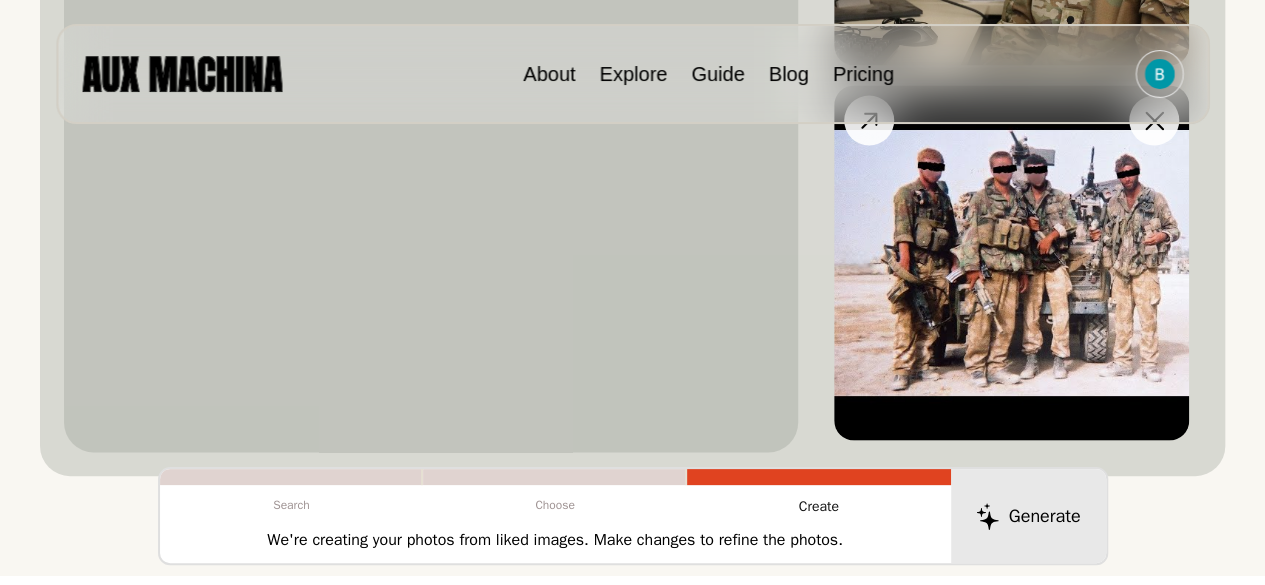 click at bounding box center (1011, 262) 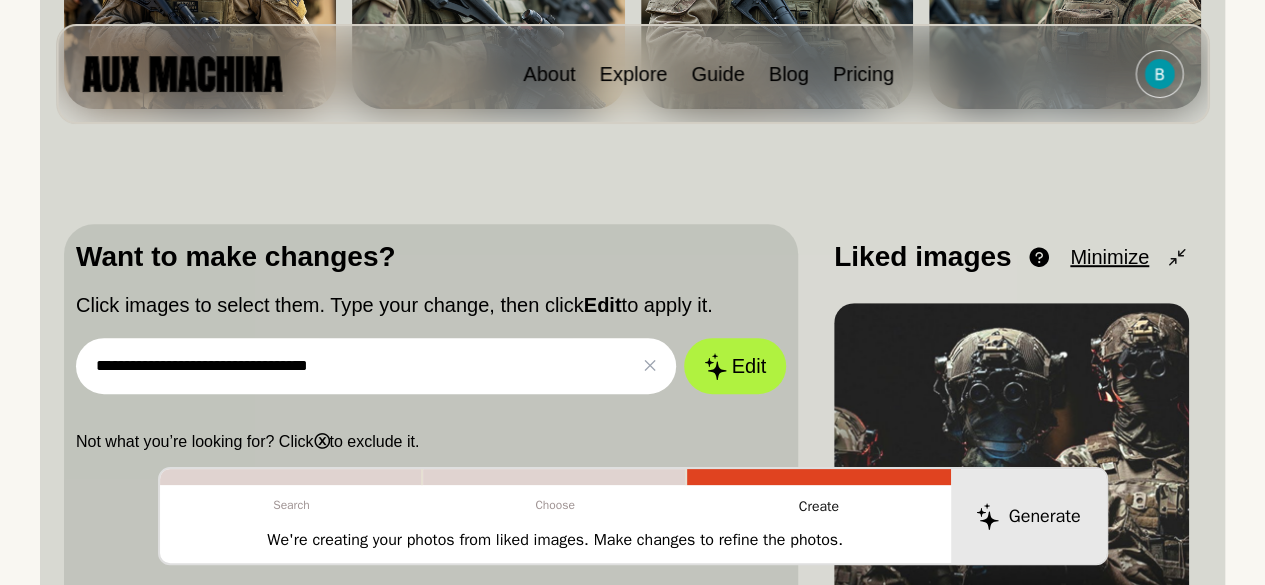 scroll, scrollTop: 491, scrollLeft: 0, axis: vertical 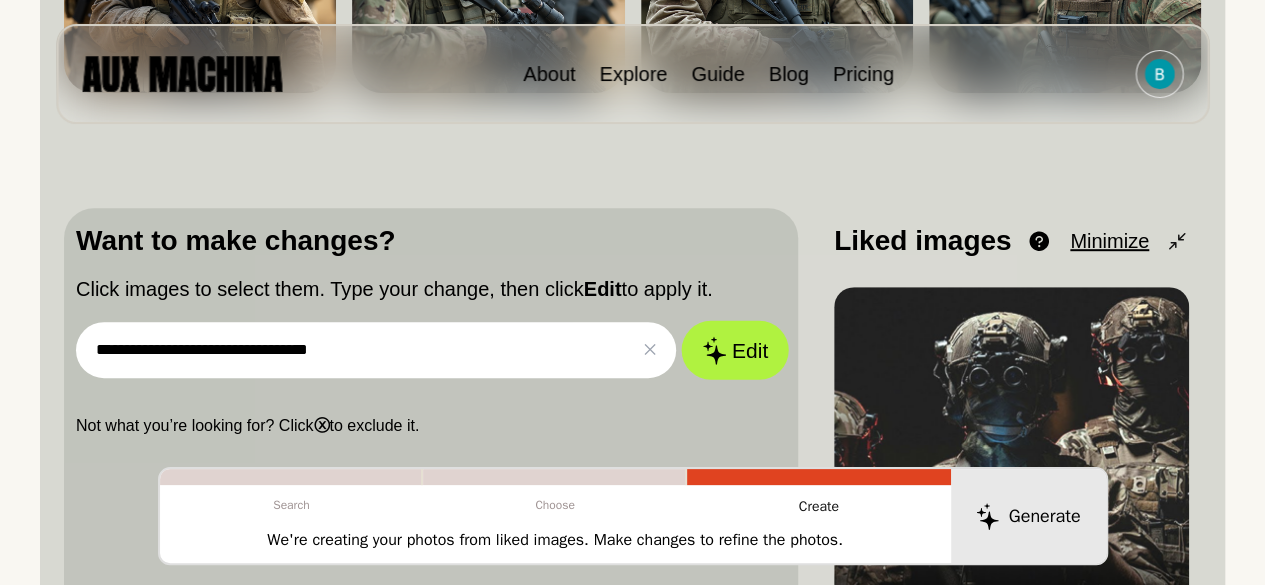 click on "Edit" at bounding box center (735, 350) 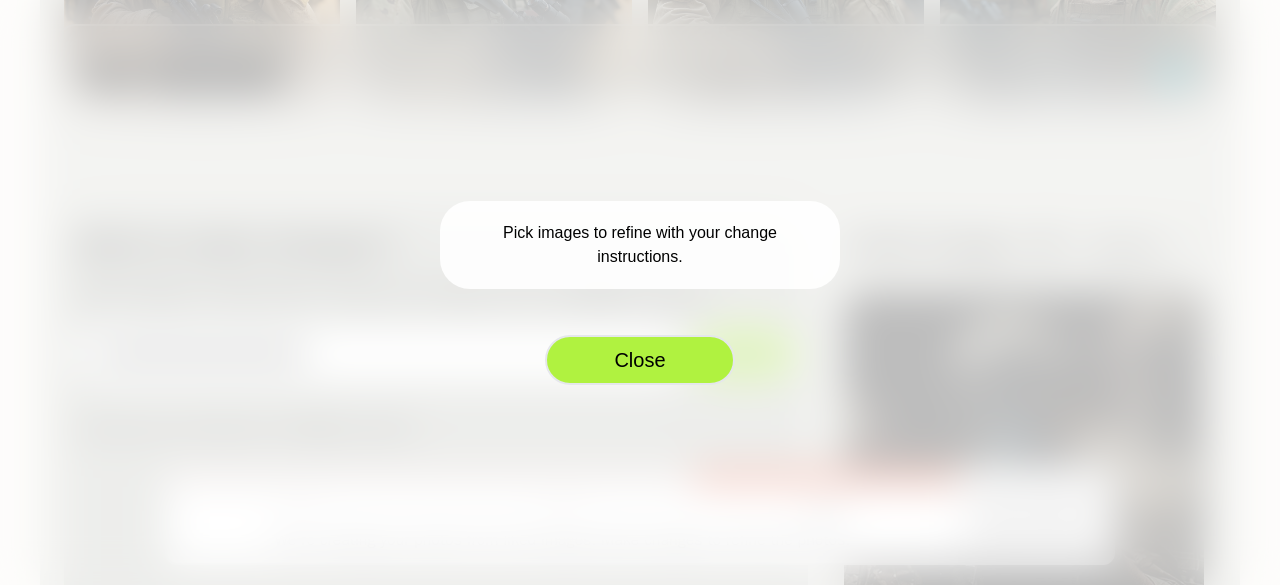 click on "Close" at bounding box center (640, 360) 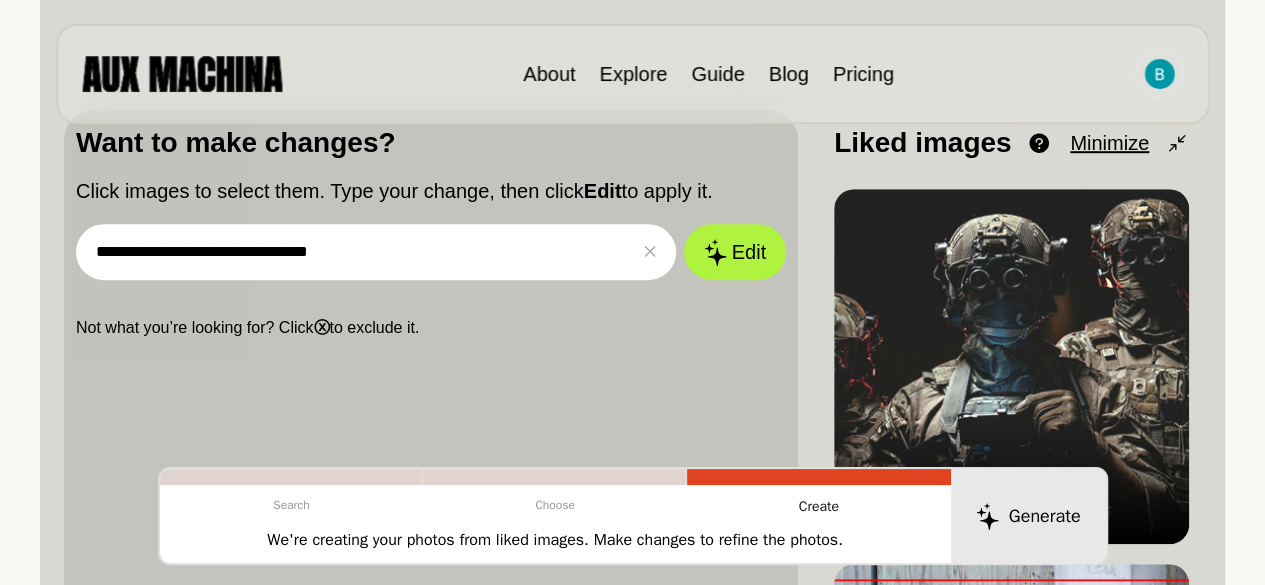 scroll, scrollTop: 686, scrollLeft: 0, axis: vertical 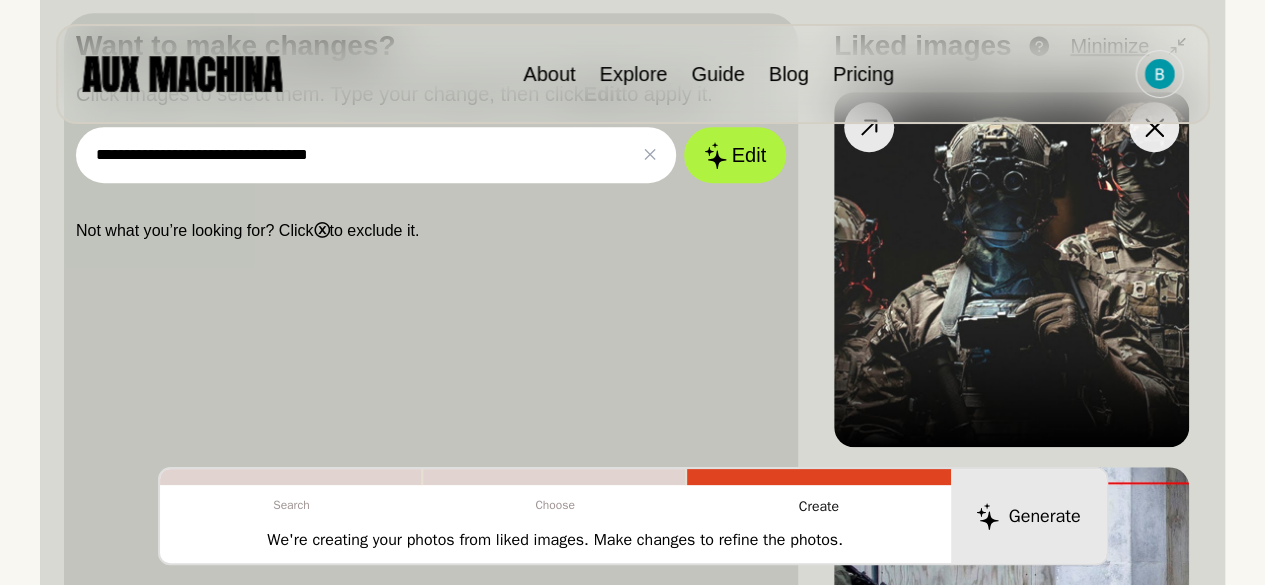 click at bounding box center (1011, 269) 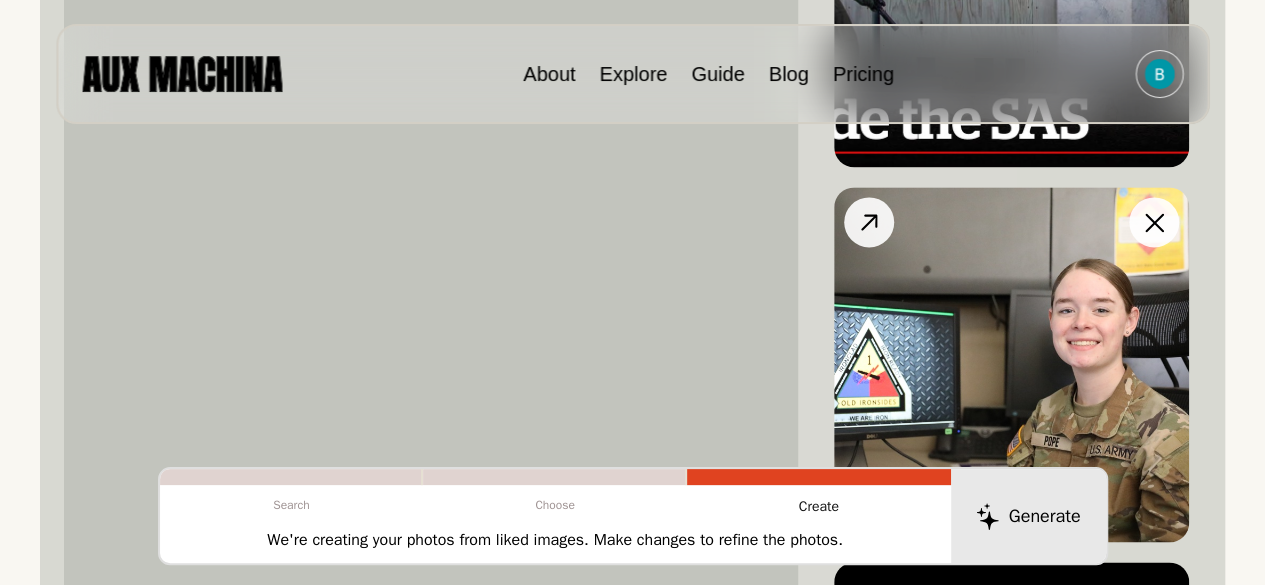 scroll, scrollTop: 1332, scrollLeft: 0, axis: vertical 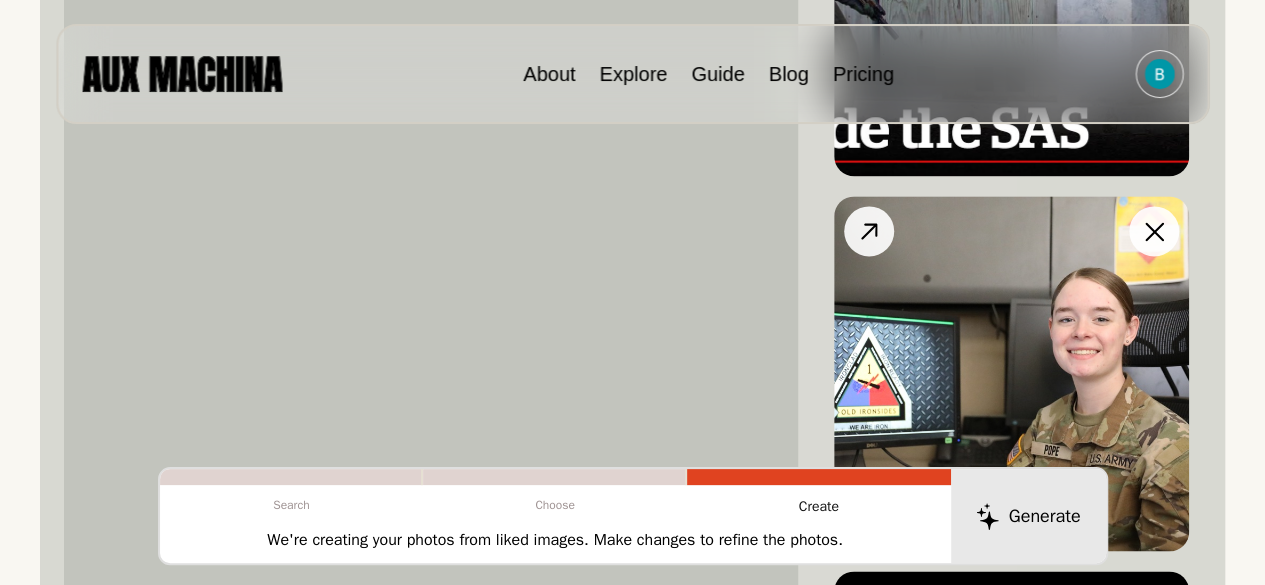 click at bounding box center [1154, 231] 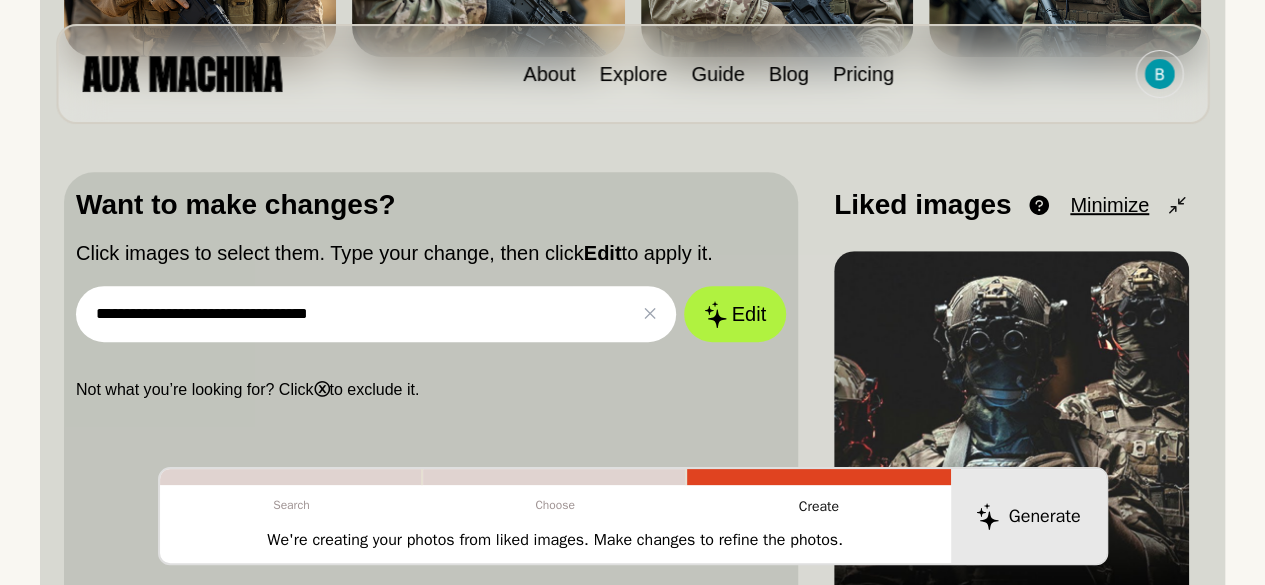 scroll, scrollTop: 509, scrollLeft: 0, axis: vertical 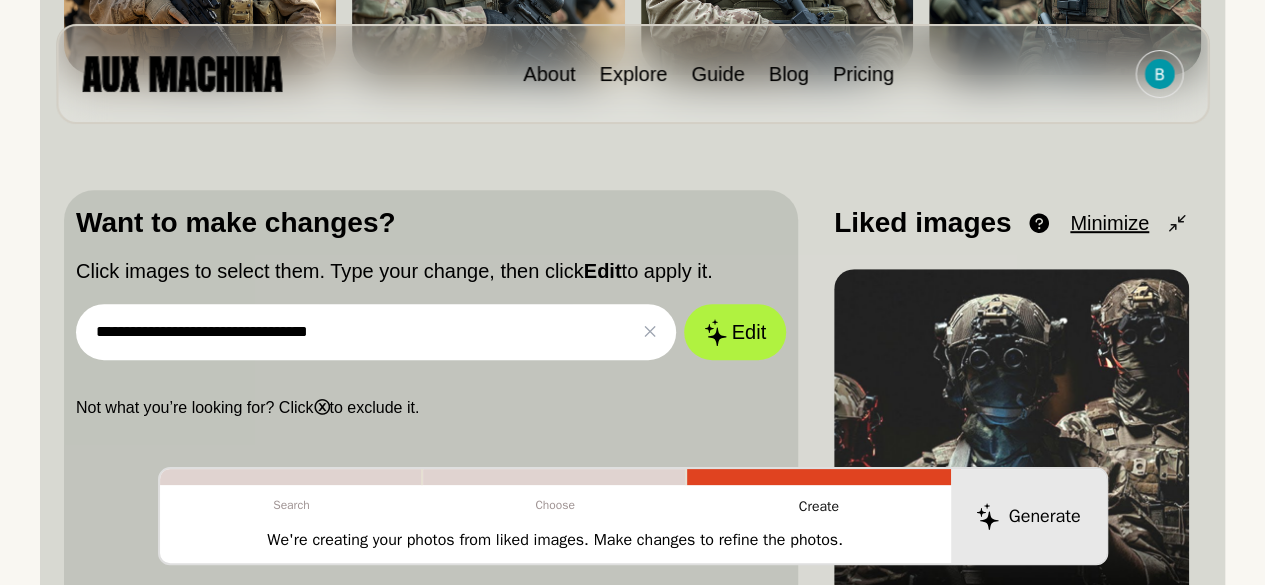 click on "**********" at bounding box center [376, 332] 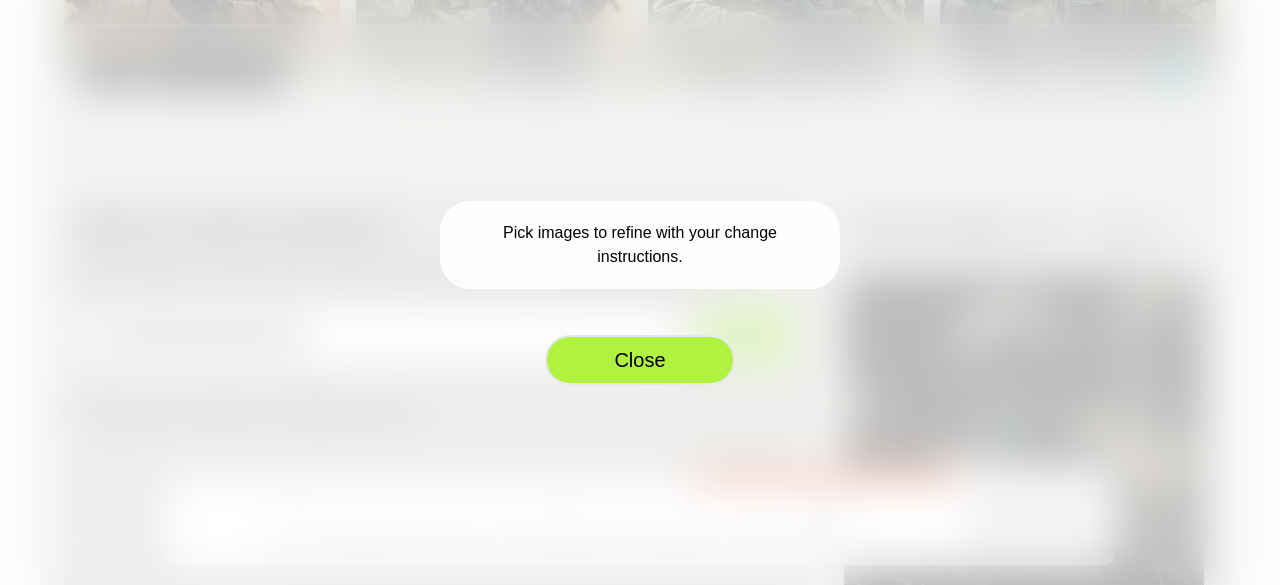 click on "Close" at bounding box center (640, 360) 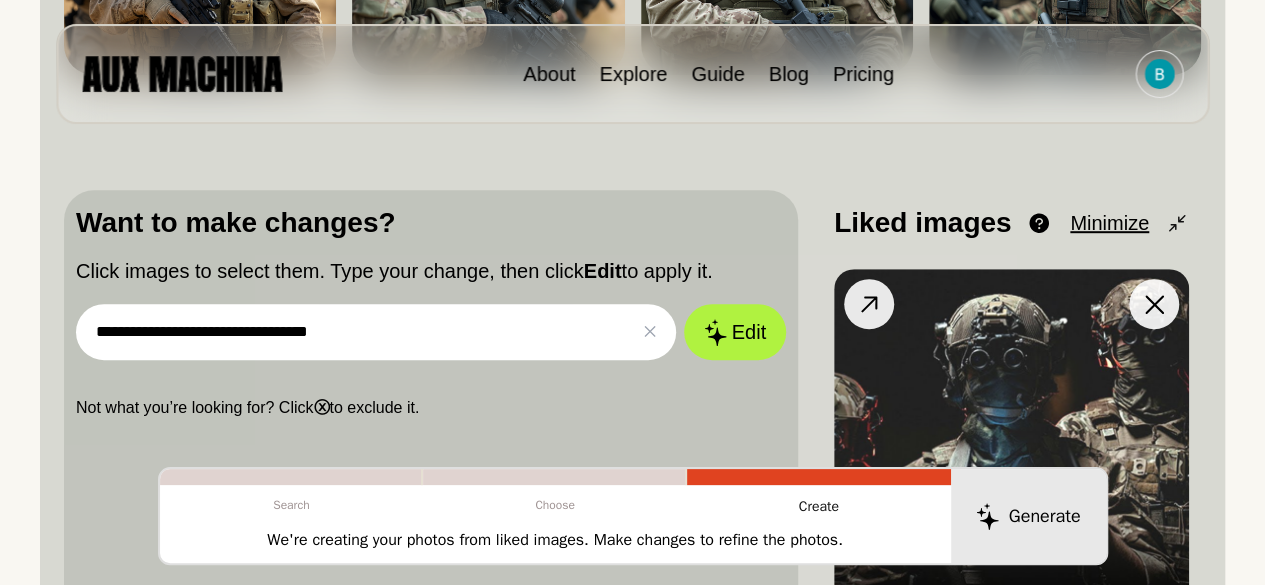 click at bounding box center [1011, 446] 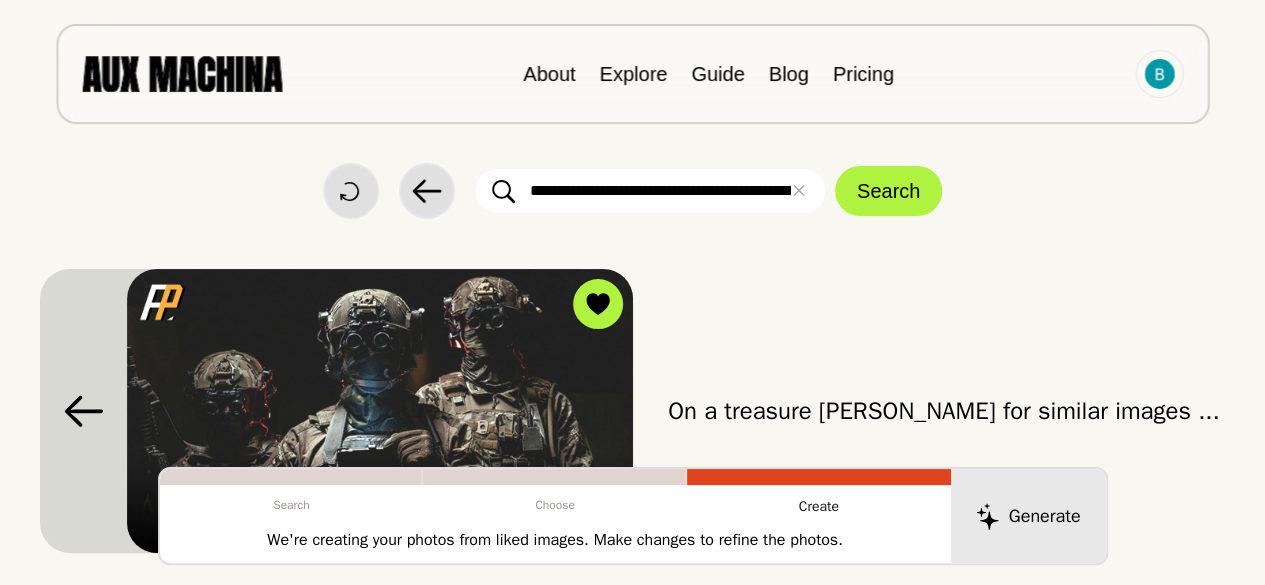 scroll, scrollTop: 6, scrollLeft: 0, axis: vertical 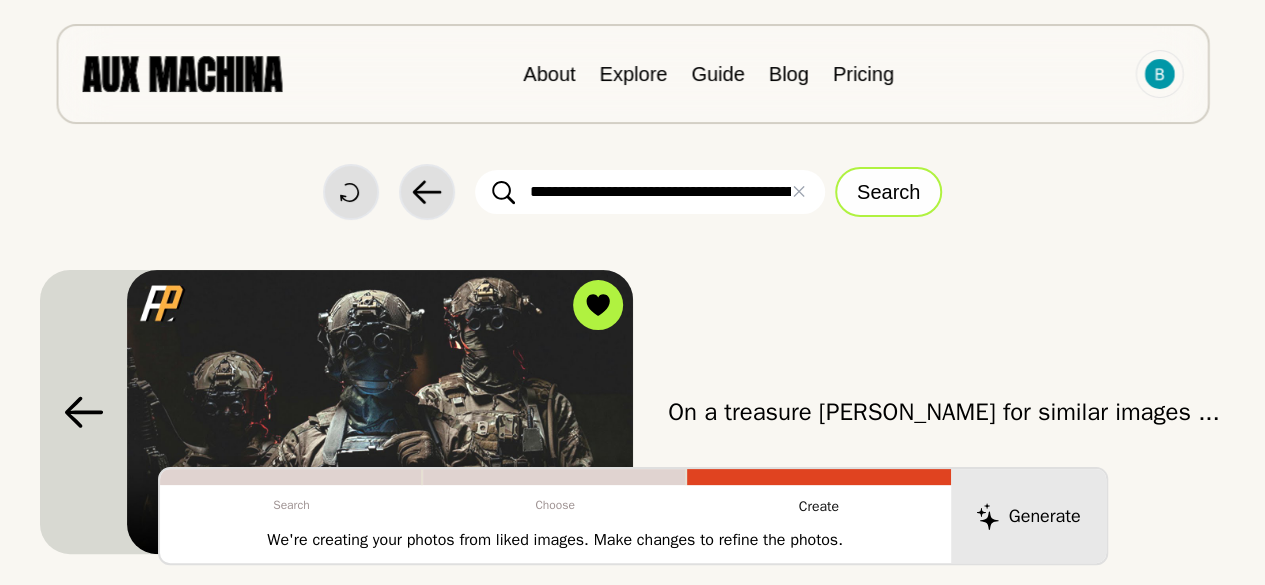 click on "Search" at bounding box center [888, 192] 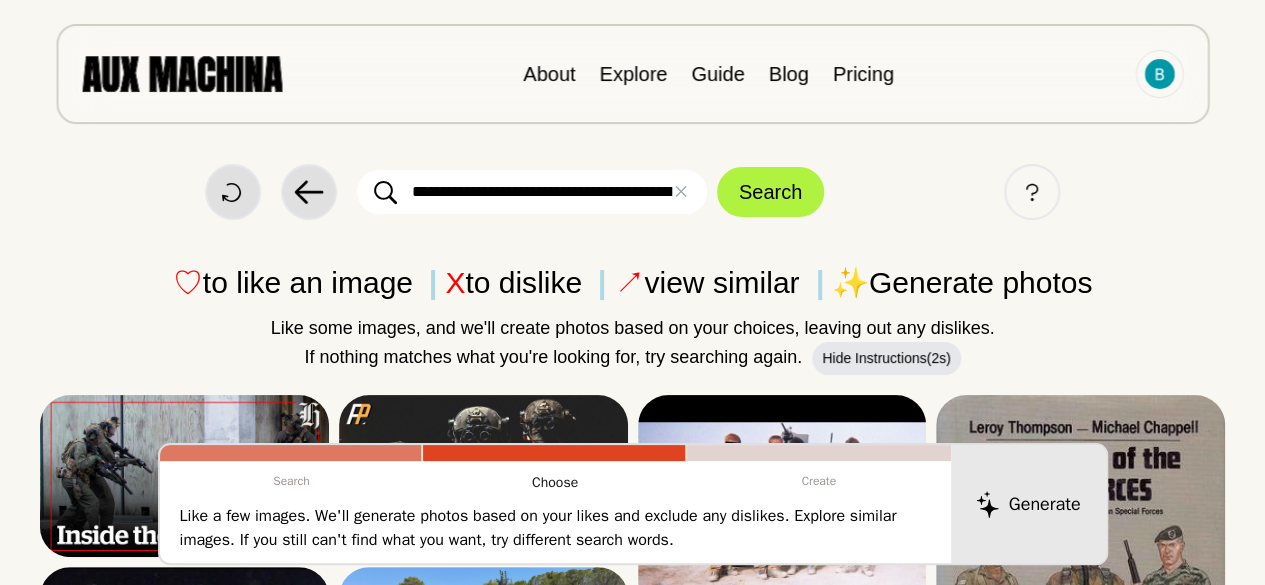 scroll, scrollTop: 0, scrollLeft: 0, axis: both 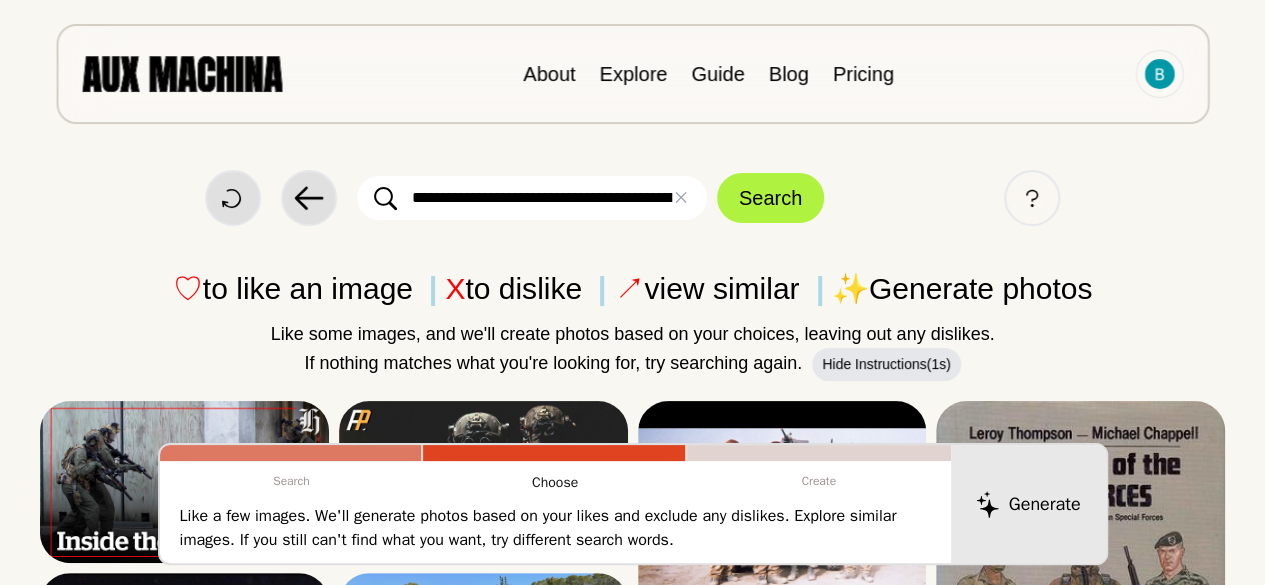 click on "**********" at bounding box center (532, 198) 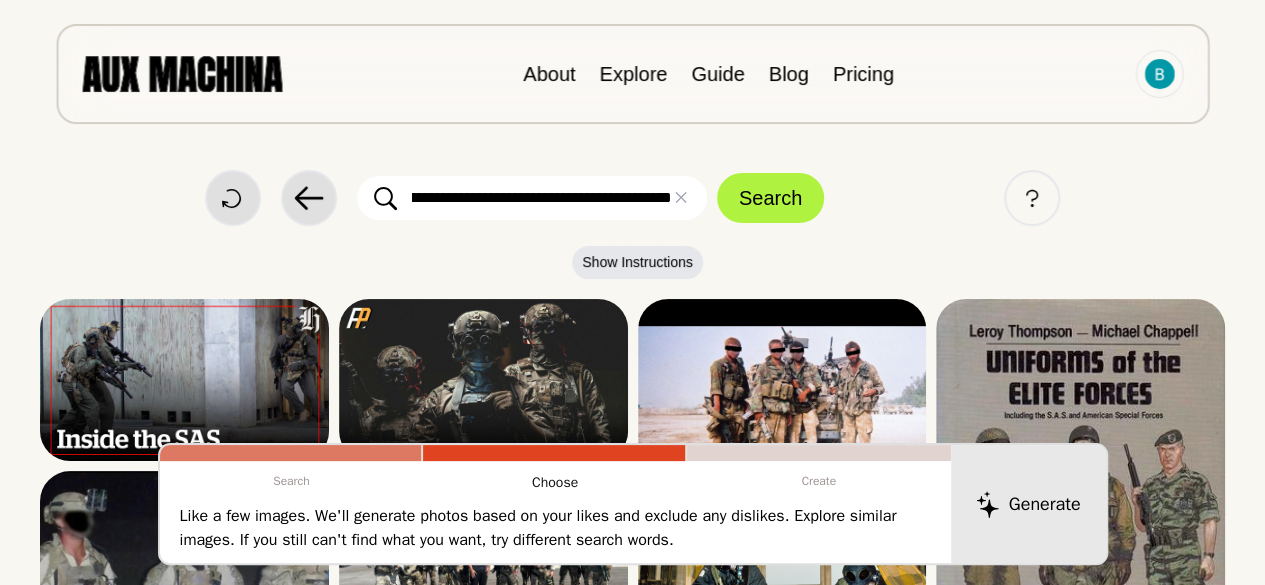 scroll, scrollTop: 0, scrollLeft: 256, axis: horizontal 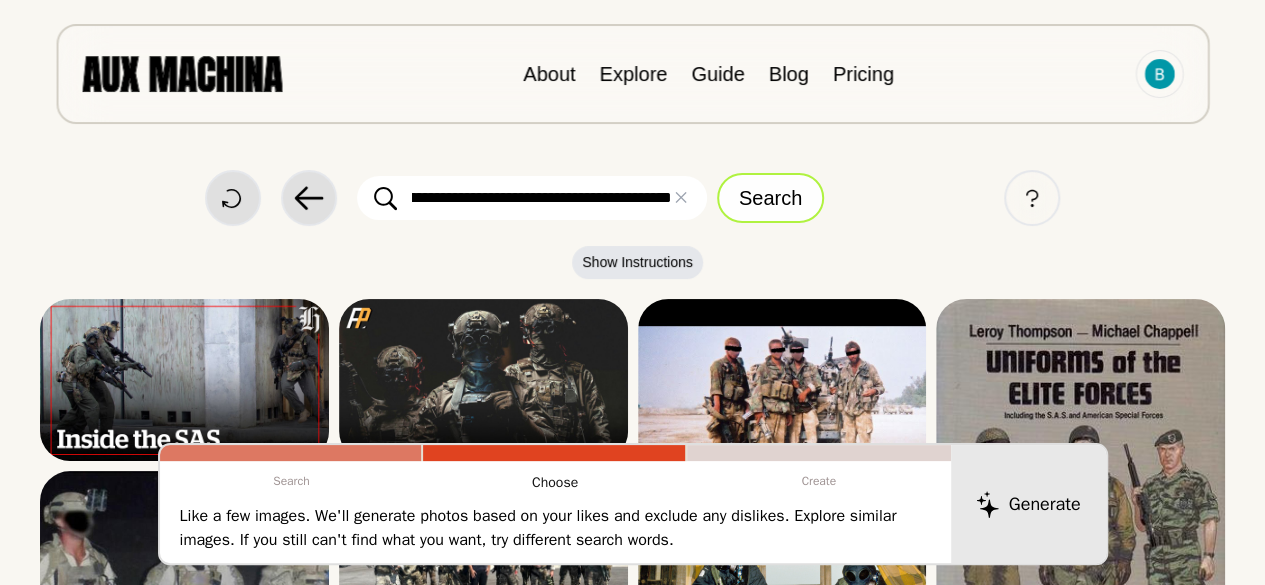 type on "**********" 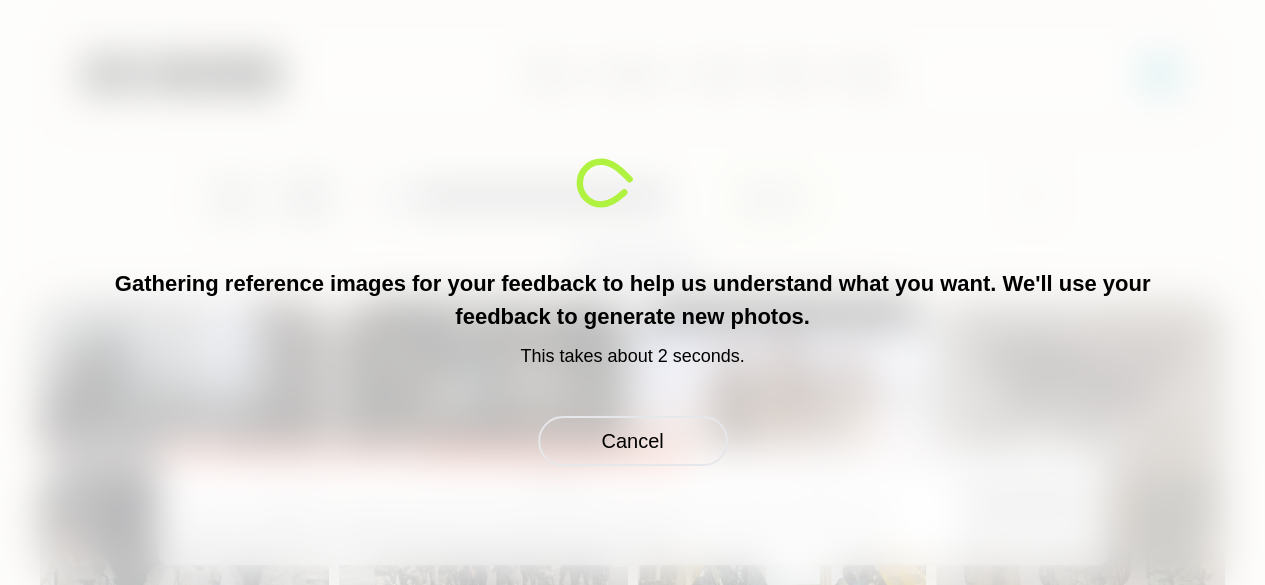 scroll, scrollTop: 0, scrollLeft: 0, axis: both 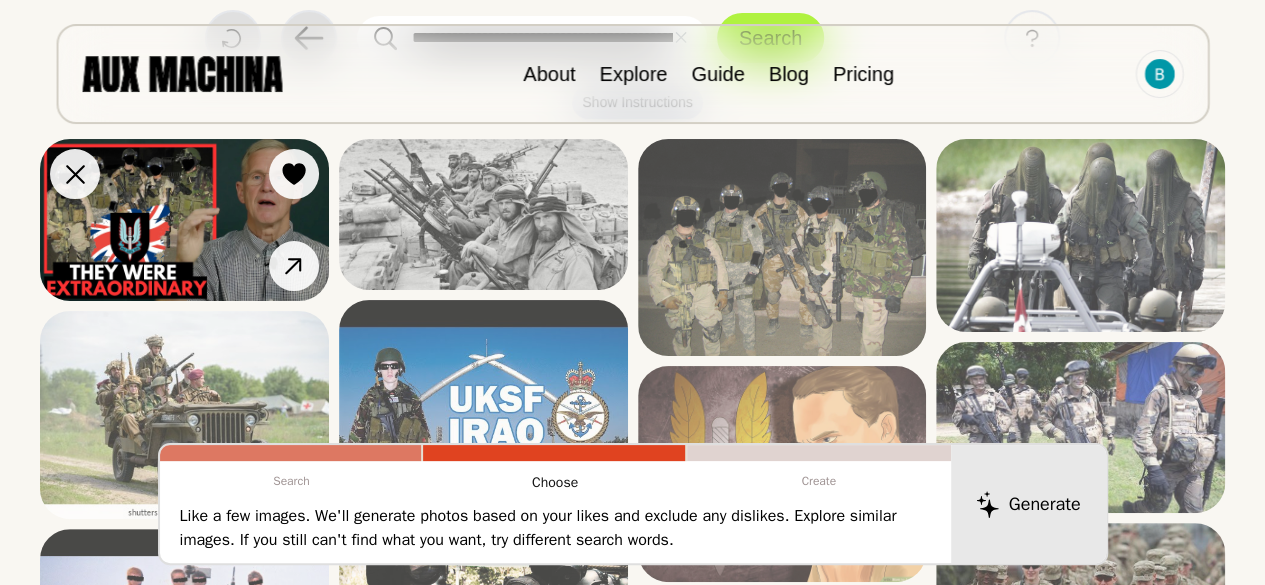 click at bounding box center (184, 220) 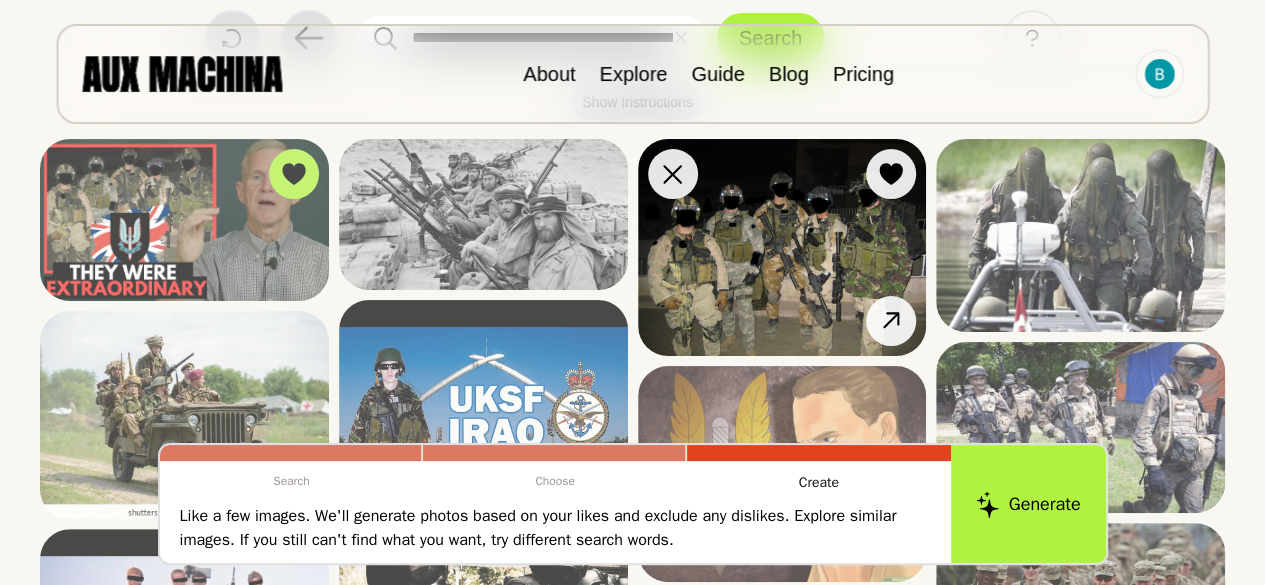 click at bounding box center [782, 247] 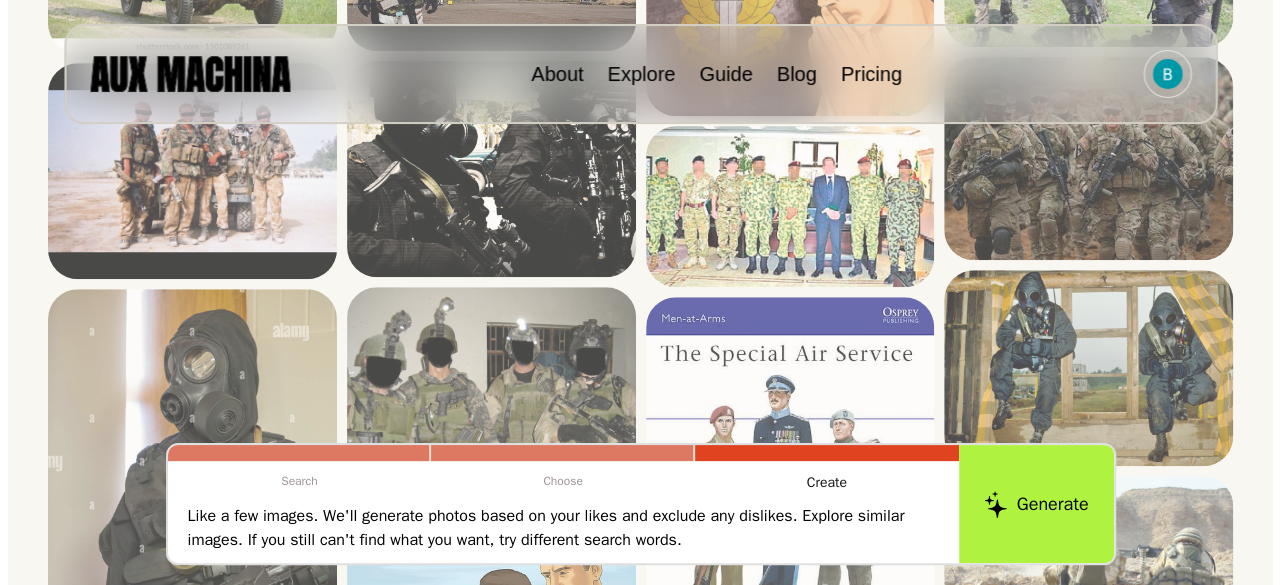 scroll, scrollTop: 627, scrollLeft: 0, axis: vertical 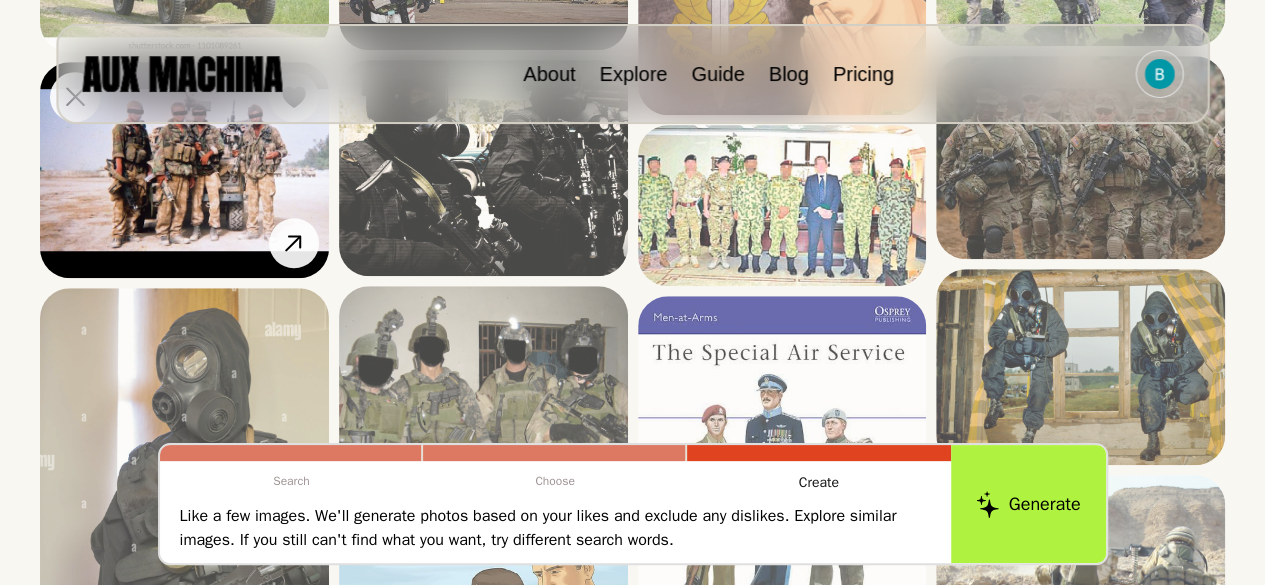 click at bounding box center [184, 170] 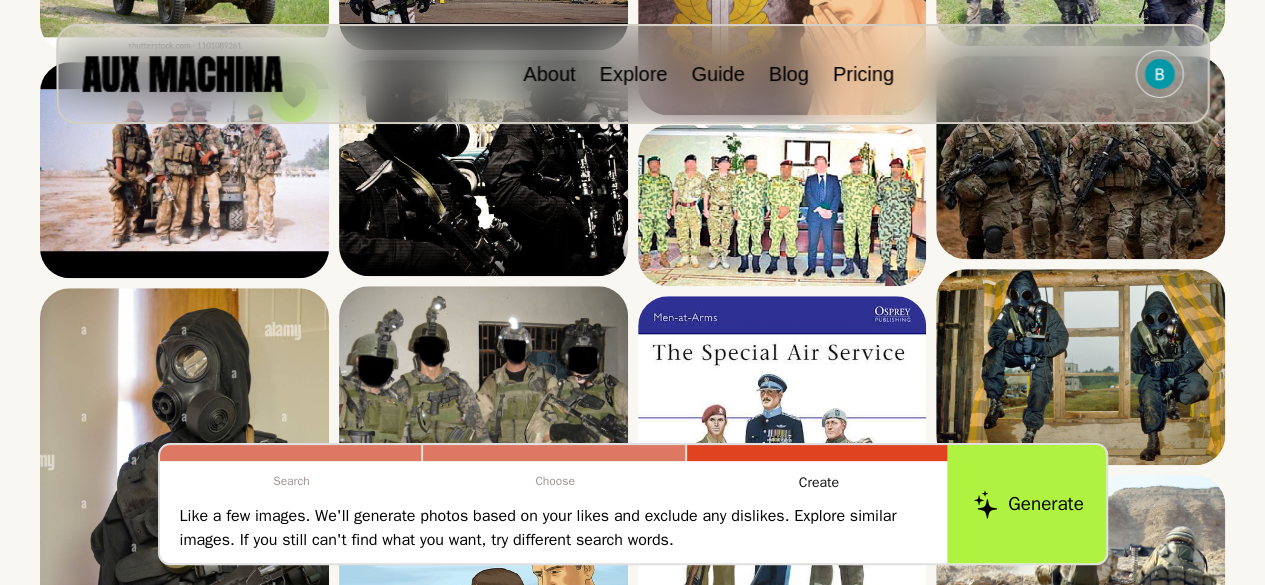 click on "Generate" at bounding box center [1028, 504] 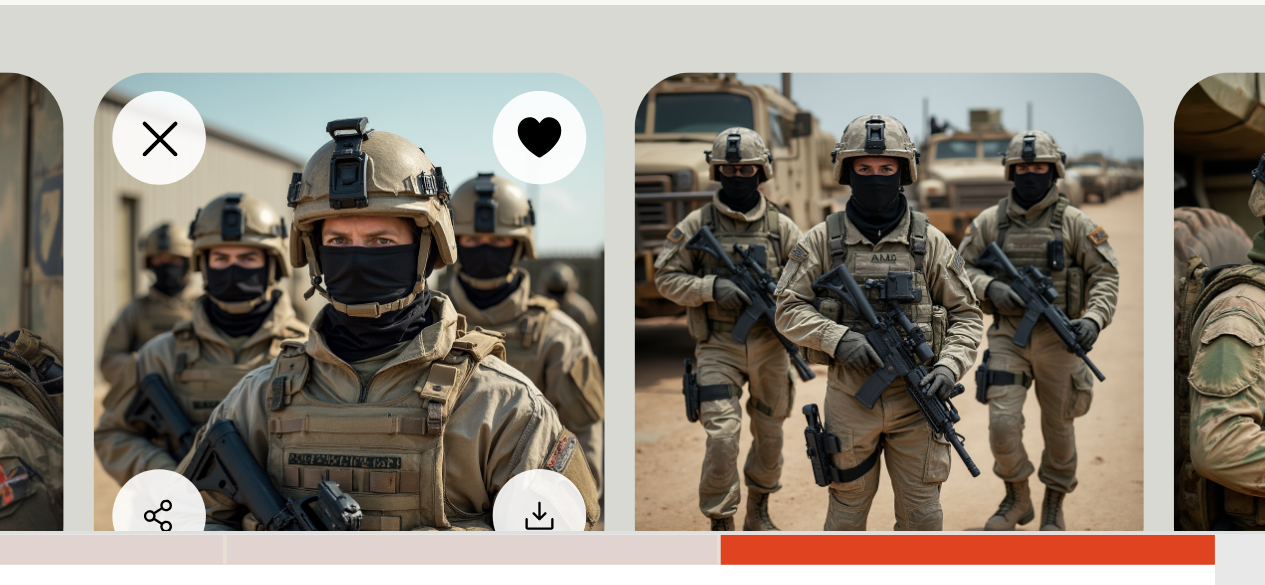 scroll, scrollTop: 90, scrollLeft: 0, axis: vertical 